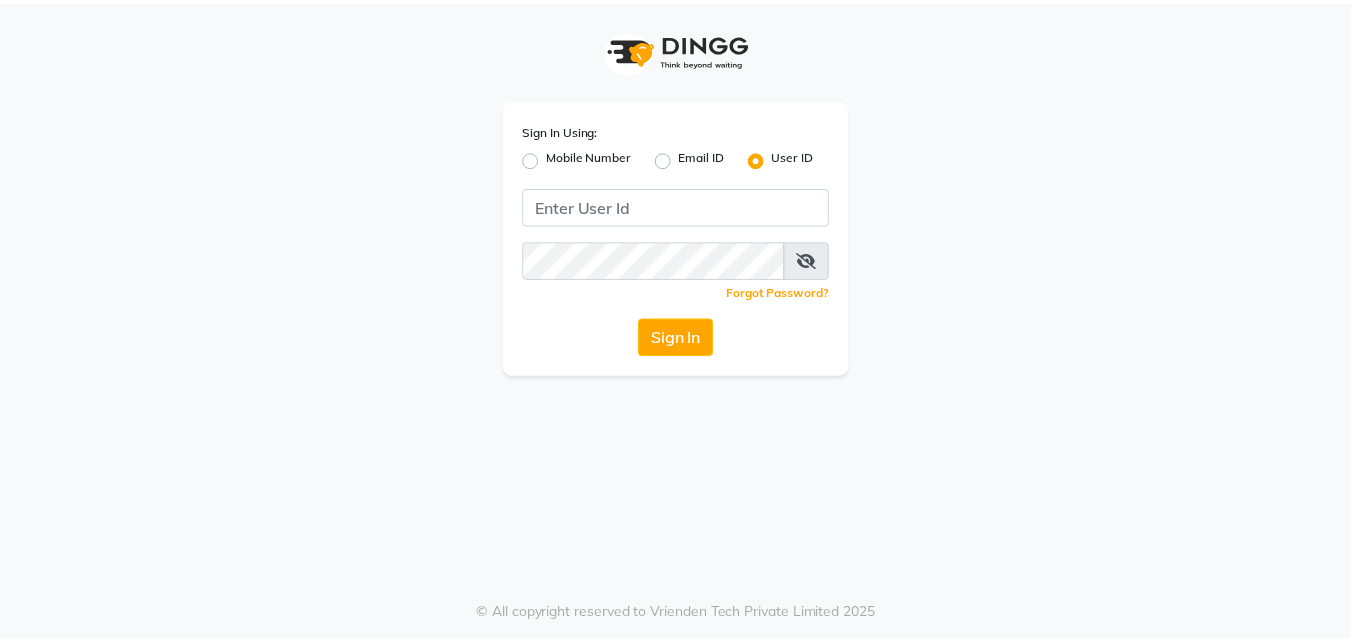 scroll, scrollTop: 0, scrollLeft: 0, axis: both 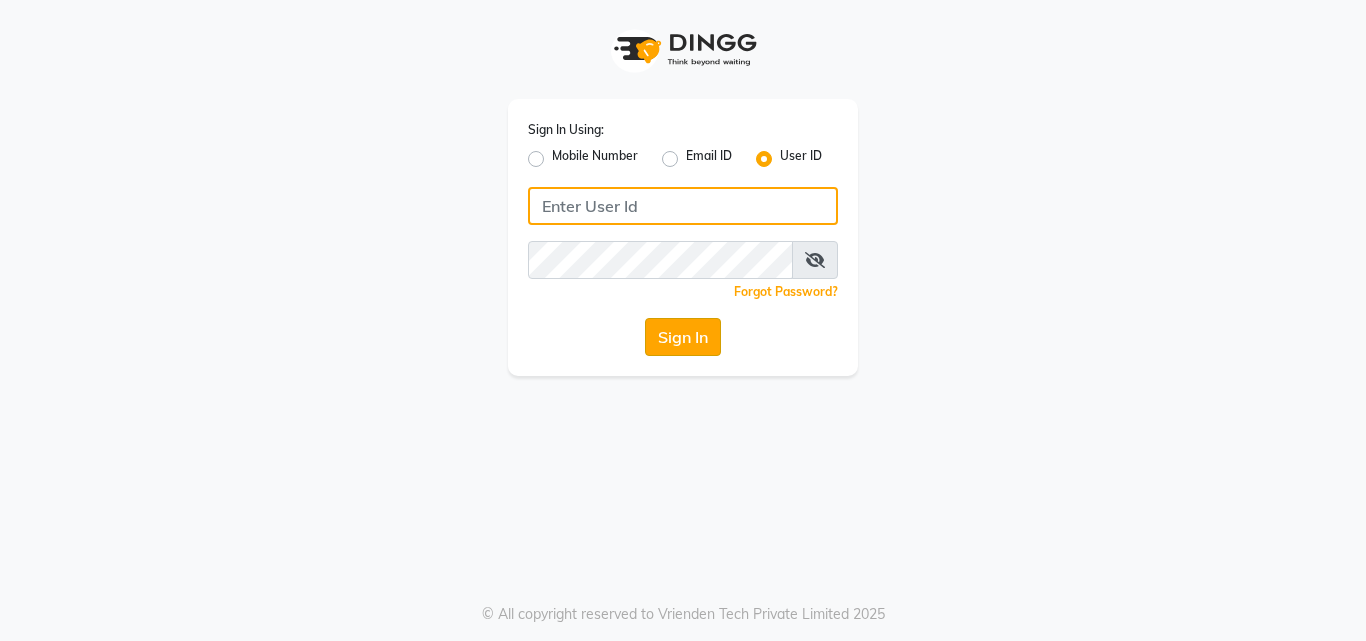 type on "e1930-01" 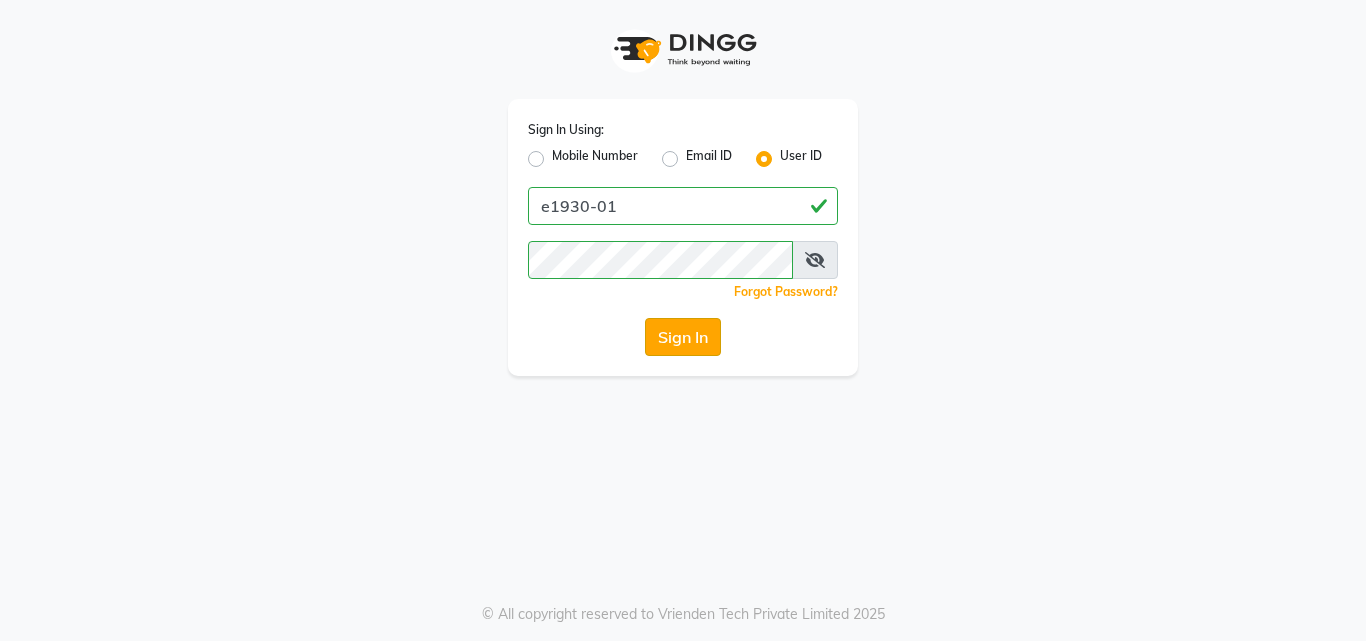 click on "Sign In" 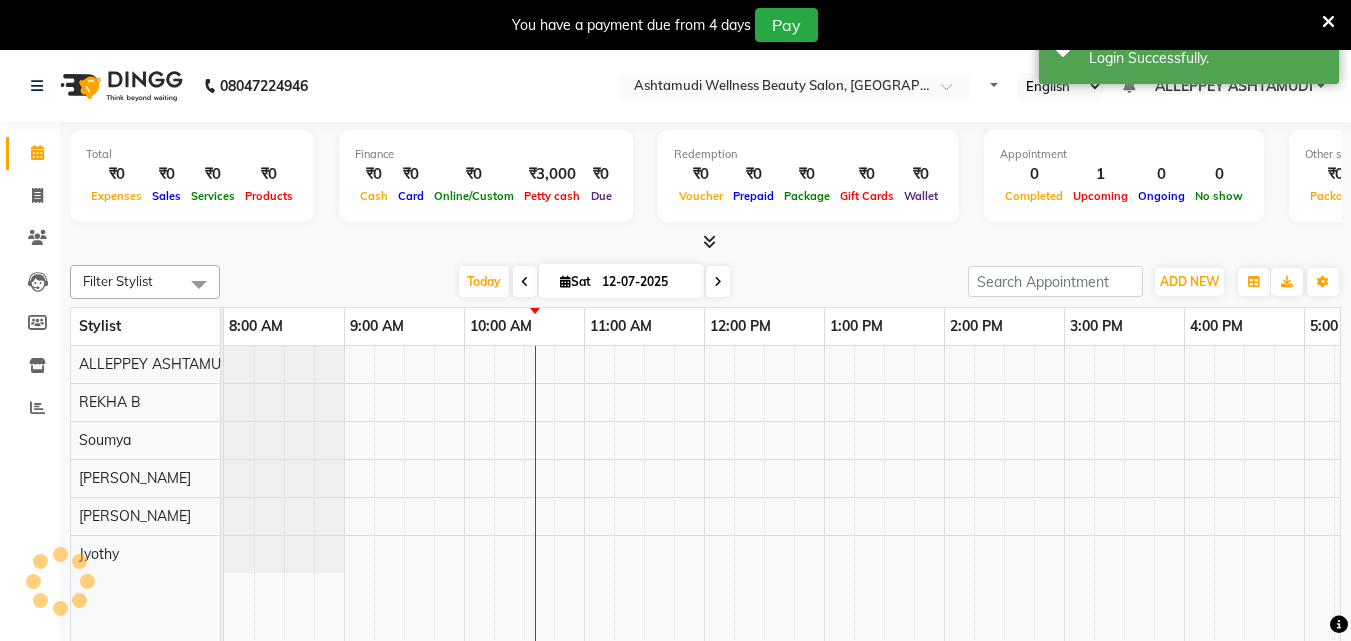 scroll, scrollTop: 0, scrollLeft: 0, axis: both 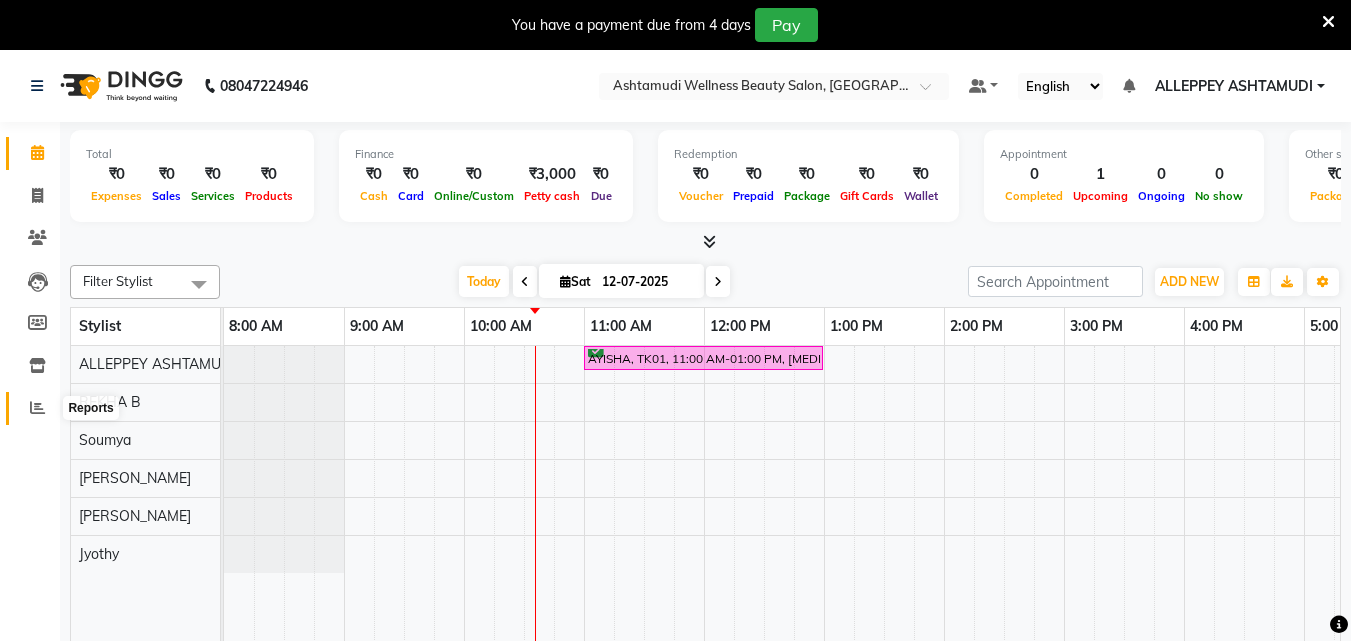 click 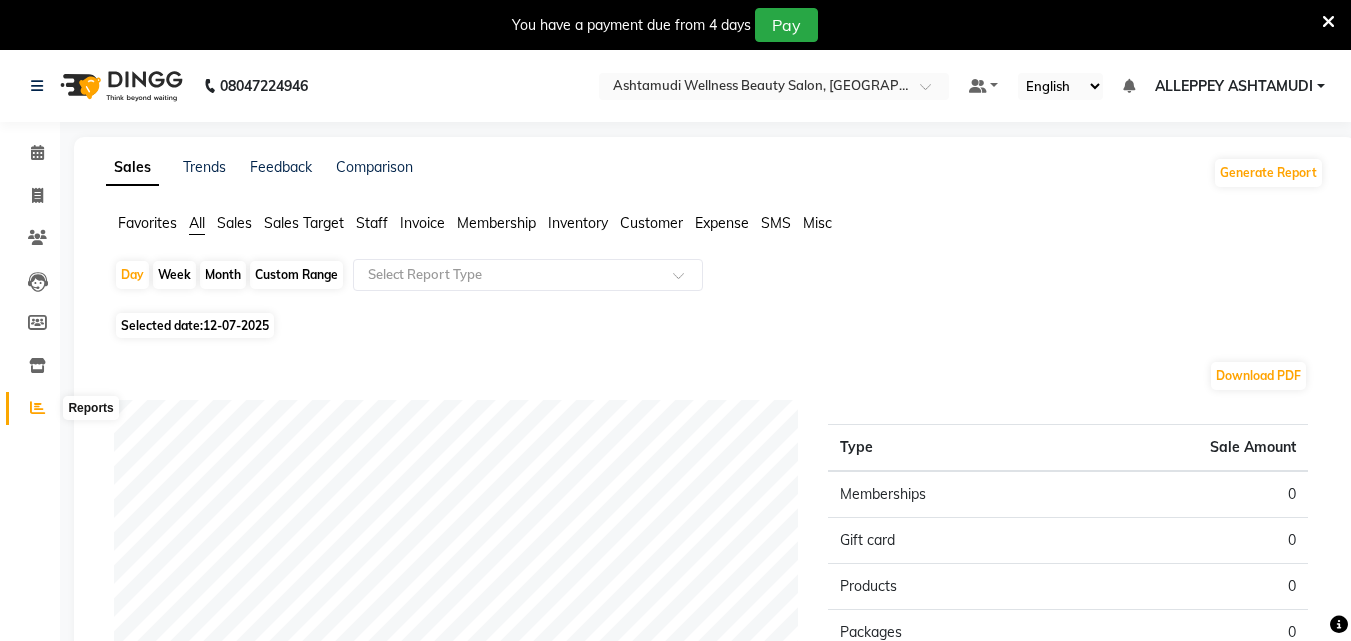 click 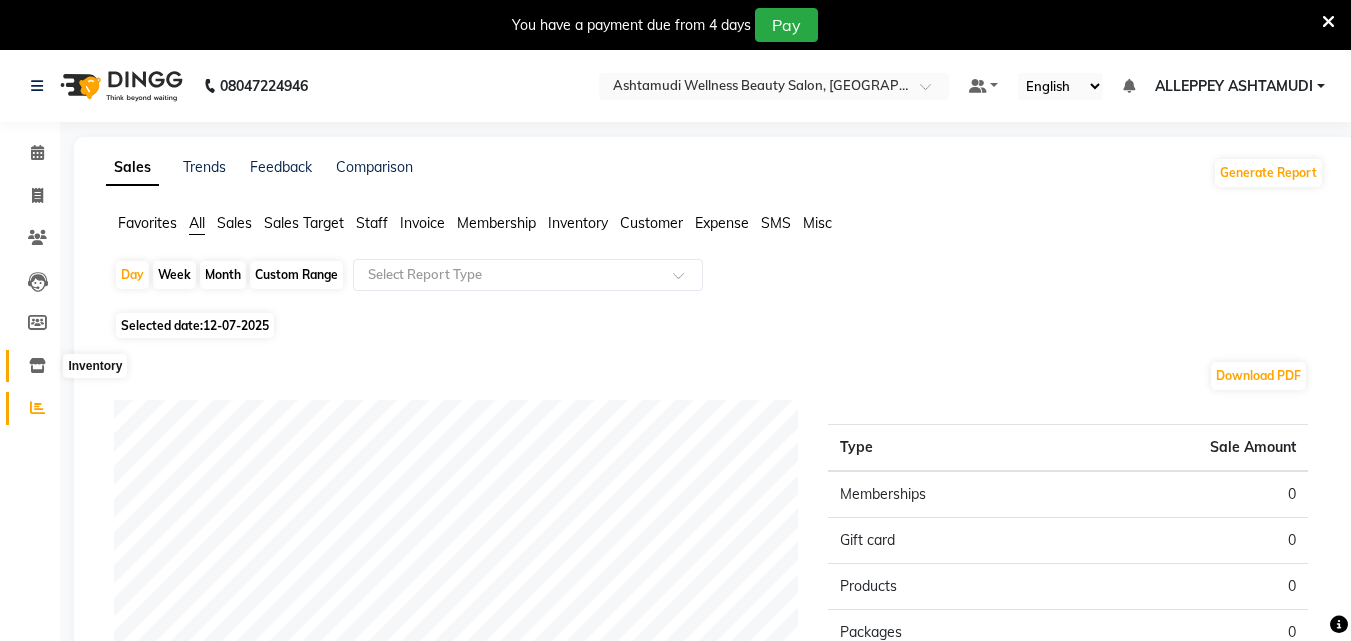 click 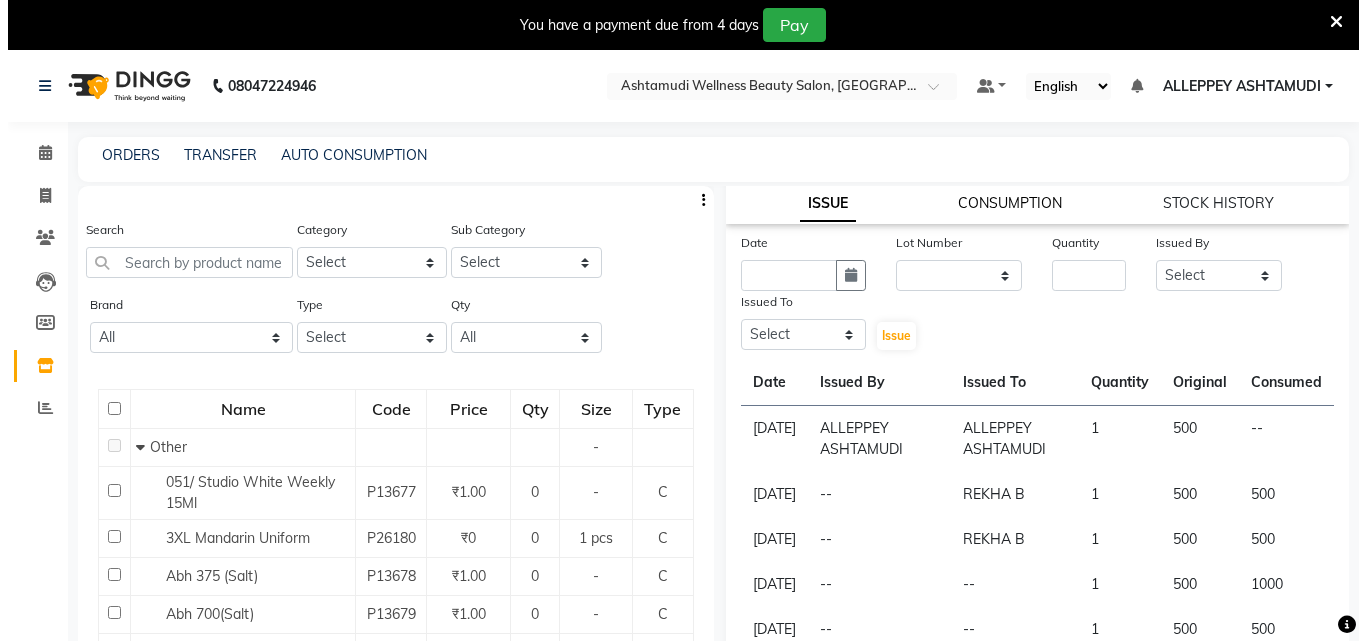 scroll, scrollTop: 0, scrollLeft: 0, axis: both 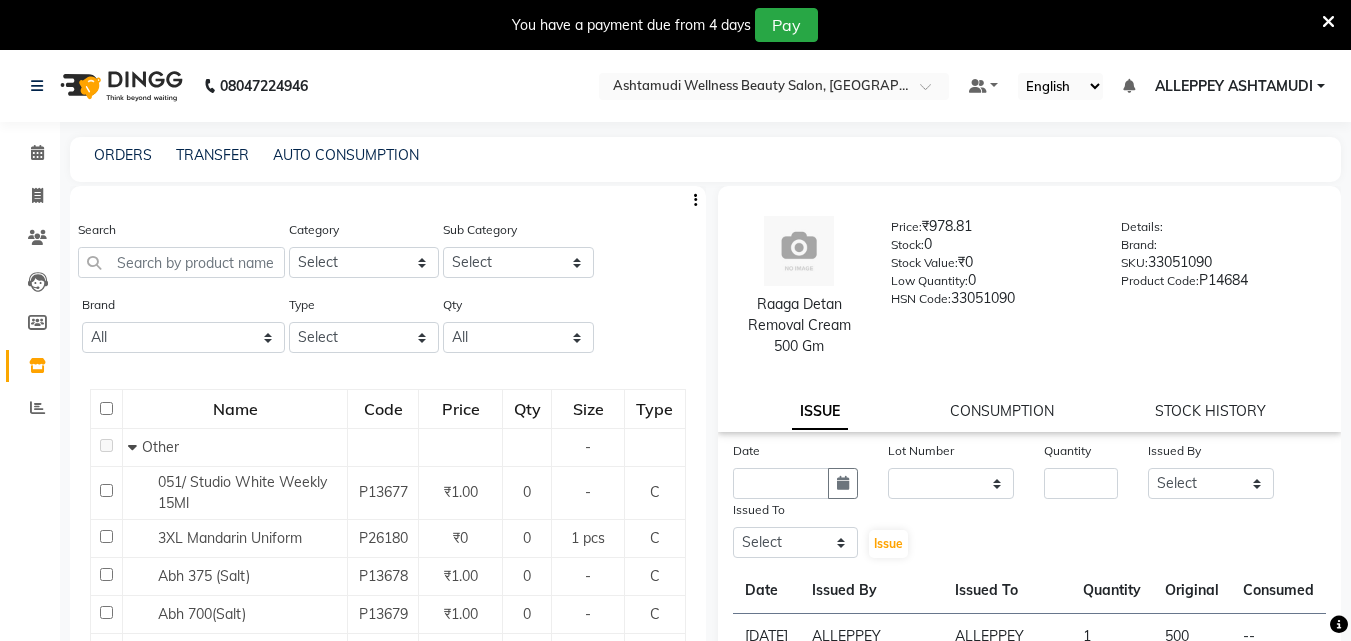 click on "08047224946 Select Location × Ashtamudi Wellness Beauty Salon, Alappuzha Default Panel My Panel English ENGLISH Español العربية मराठी हिंदी ગુજરાતી தமிழ் 中文 Notifications nothing to show ALLEPPEY ASHTAMUDI Manage Profile Change Password Sign out  Version:3.15.4  ☀ Ashtamudi Wellness Beauty Salon, Alappuzha  Calendar  Invoice  Clients  Leads   Members  Inventory  Reports Completed InProgress Upcoming Dropped Tentative Check-In Confirm Bookings Generate Report Segments Page Builder ORDERS TRANSFER AUTO CONSUMPTION Search Category Select Hair Skin Makeup Personal Care Appliances [PERSON_NAME] Waxing Disposable Threading Hands and Feet Beauty Planet [MEDICAL_DATA] Cadiveu Casmara Cheryls Loreal Olaplex ACCESSORIES NAIL UNIFORMS CLEANING PRODUCT TISSUE NAIL ESSENTIALS COTTON FACIAL TISSUE NAIL ESSENTIALS ACCESSORIES NAIL Other Sub Category Select Brand All Null Type Select Both Retail Consumable Qty All Low Out Of Stock Name Code Price Qty Size Type   Other - P13677" at bounding box center [675, 377] 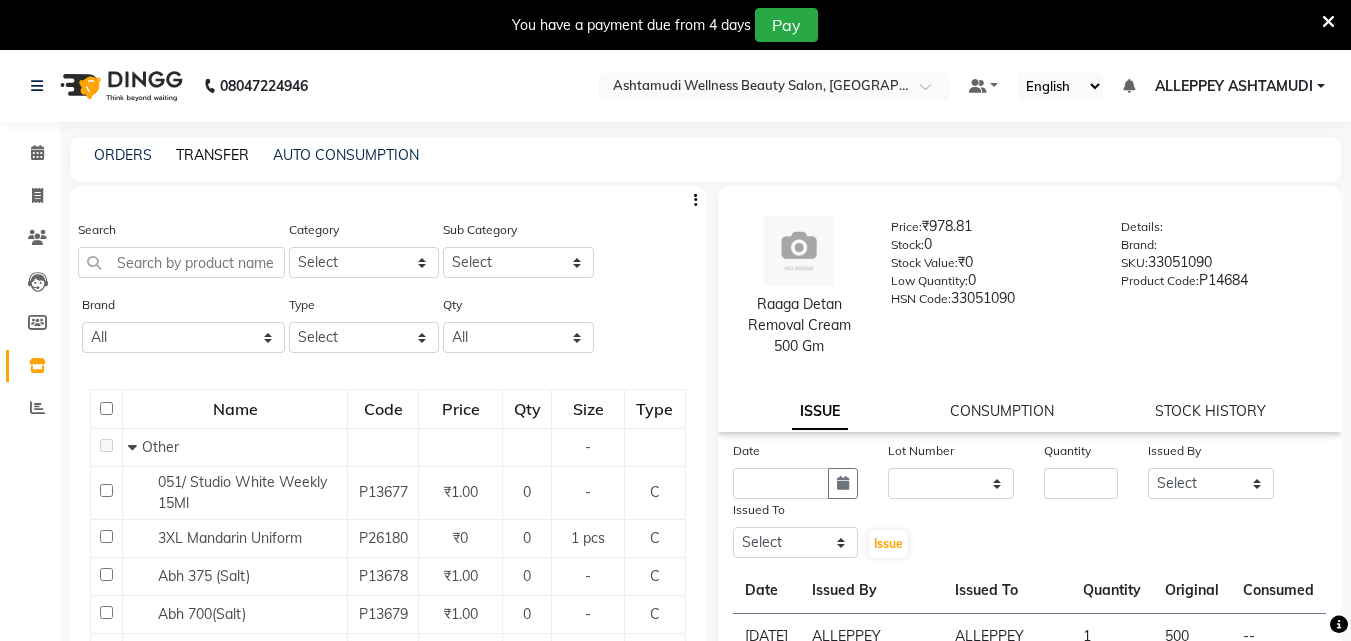 click on "TRANSFER" 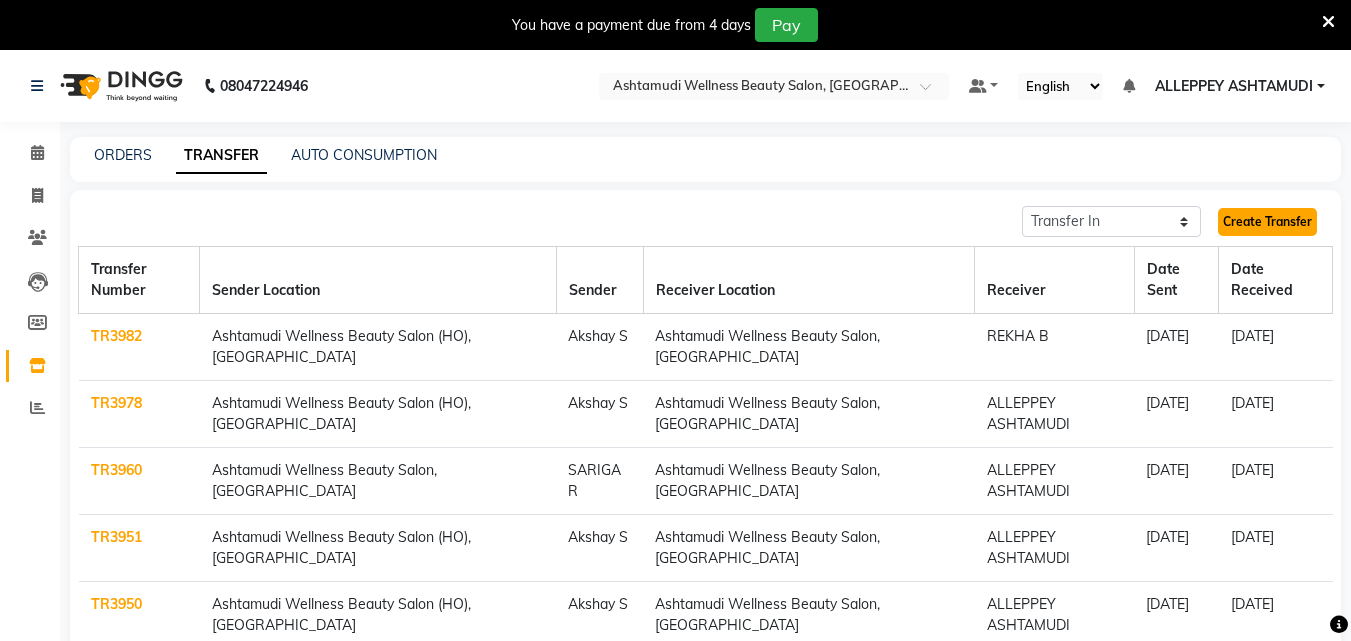 click on "Create Transfer" 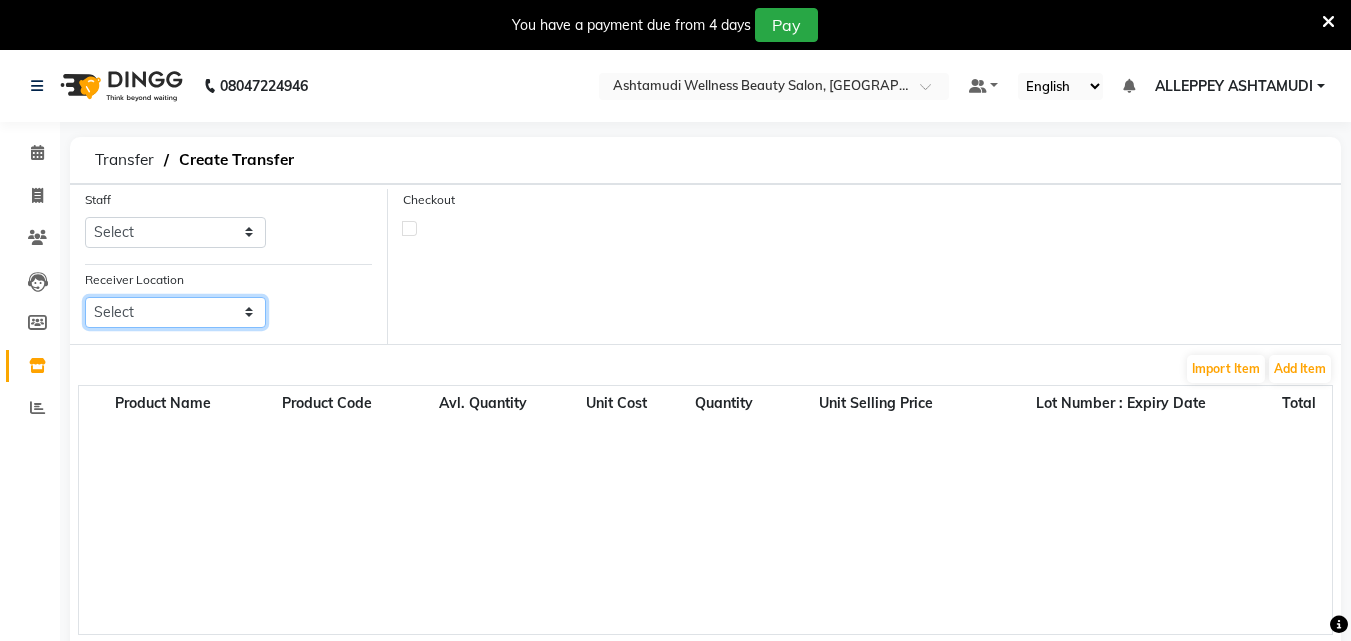 click on "Select Ashtamudi Welness Beauty Salon, [GEOGRAPHIC_DATA] Ashtamudi Wellness Beauty Salon ([GEOGRAPHIC_DATA]), Kottiyam Ashtamudi Beauty Lounge, Attingal Ashtamudi Wellness Beauty Salon, [GEOGRAPHIC_DATA] Ashtamudi Wellness Beauty Salon, Cochin Ashtamudi Wellness Beauty Salon, Thiruvalla Ashtamudi Wellness Beauty Salon, Trivandrum Ashtamudi Wellness Beauty Salon, Guruvayur Ashtamudi Wellness Beauty Salon, Kazakoottam Ashtamudi Wellness Beauty Salon, Kottarakkara Ashtamudi Wellness Beauty Salon, Kowdiar Ashtamudi Wellness Beauty Salon, Kottiyam Ashtamudi Wellness , Edappally, Cochin 1 Ashtamudi Unisex Salon, Dreams Mall, [GEOGRAPHIC_DATA] Kottiyam" at bounding box center (175, 312) 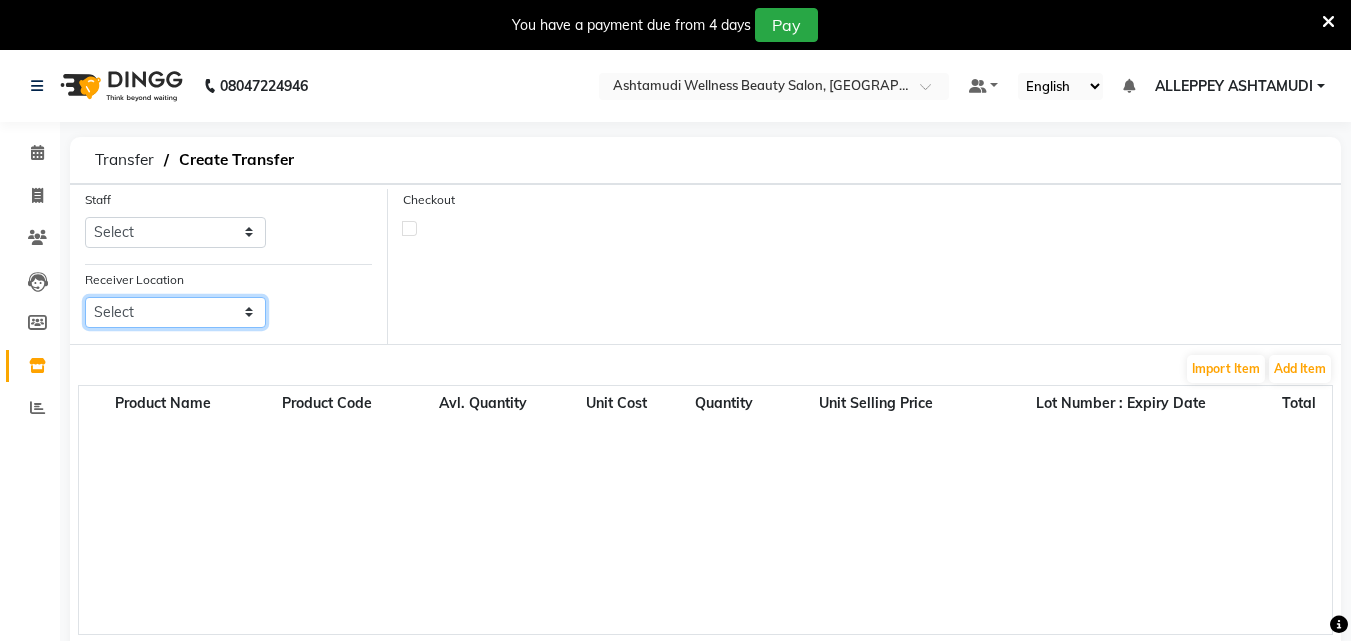 select on "1947" 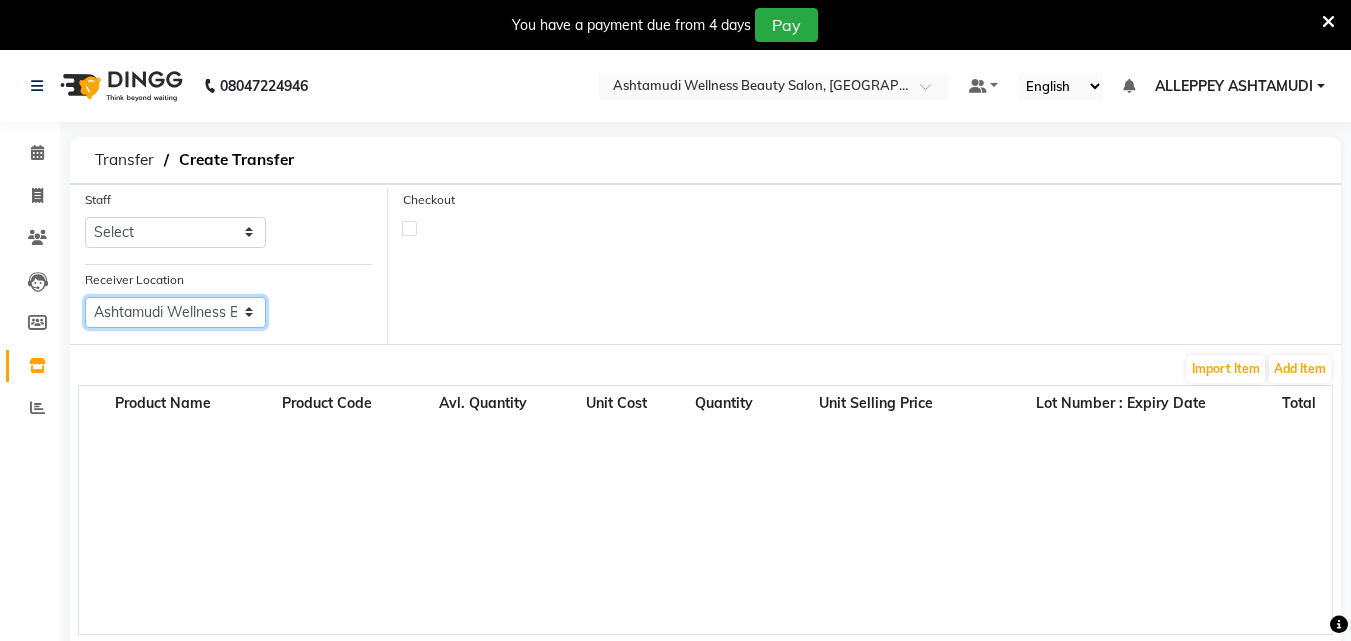 click on "Select Ashtamudi Welness Beauty Salon, [GEOGRAPHIC_DATA] Ashtamudi Wellness Beauty Salon ([GEOGRAPHIC_DATA]), Kottiyam Ashtamudi Beauty Lounge, Attingal Ashtamudi Wellness Beauty Salon, [GEOGRAPHIC_DATA] Ashtamudi Wellness Beauty Salon, Cochin Ashtamudi Wellness Beauty Salon, Thiruvalla Ashtamudi Wellness Beauty Salon, Trivandrum Ashtamudi Wellness Beauty Salon, Guruvayur Ashtamudi Wellness Beauty Salon, Kazakoottam Ashtamudi Wellness Beauty Salon, Kottarakkara Ashtamudi Wellness Beauty Salon, Kowdiar Ashtamudi Wellness Beauty Salon, Kottiyam Ashtamudi Wellness , Edappally, Cochin 1 Ashtamudi Unisex Salon, Dreams Mall, [GEOGRAPHIC_DATA] Kottiyam" at bounding box center [175, 312] 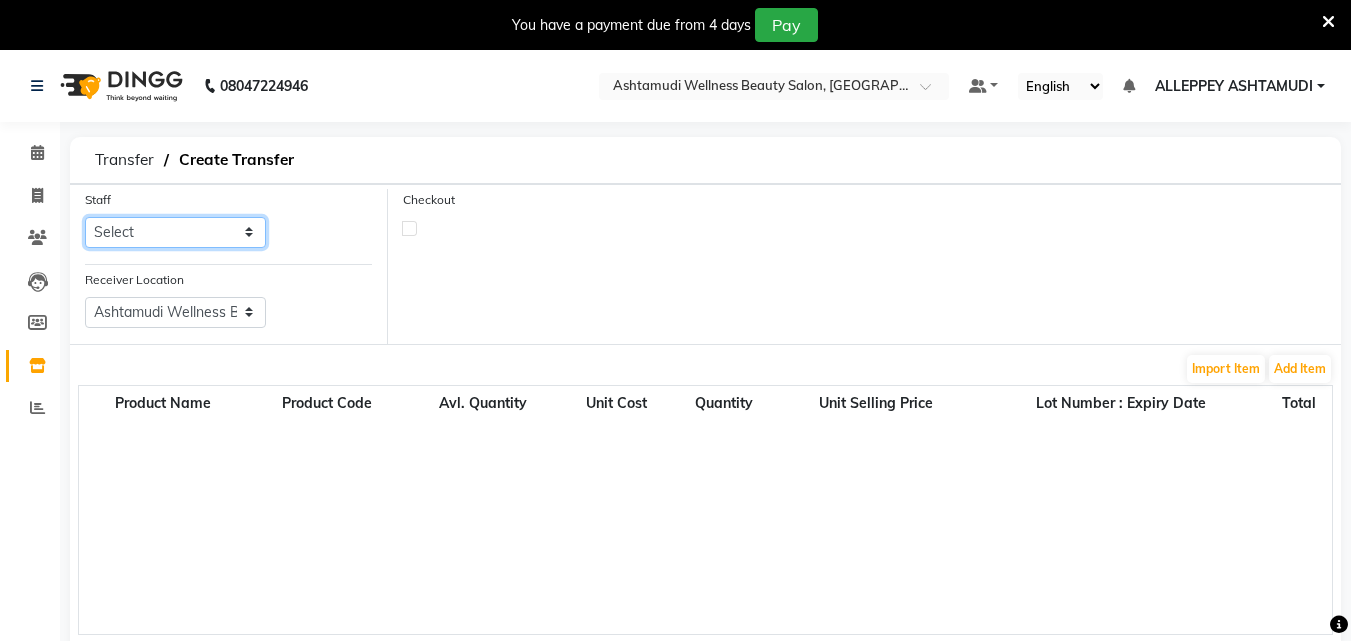 click on "Select ALLEPPEY ASHTAMUDI Jyothy [PERSON_NAME] [PERSON_NAME]" at bounding box center [175, 232] 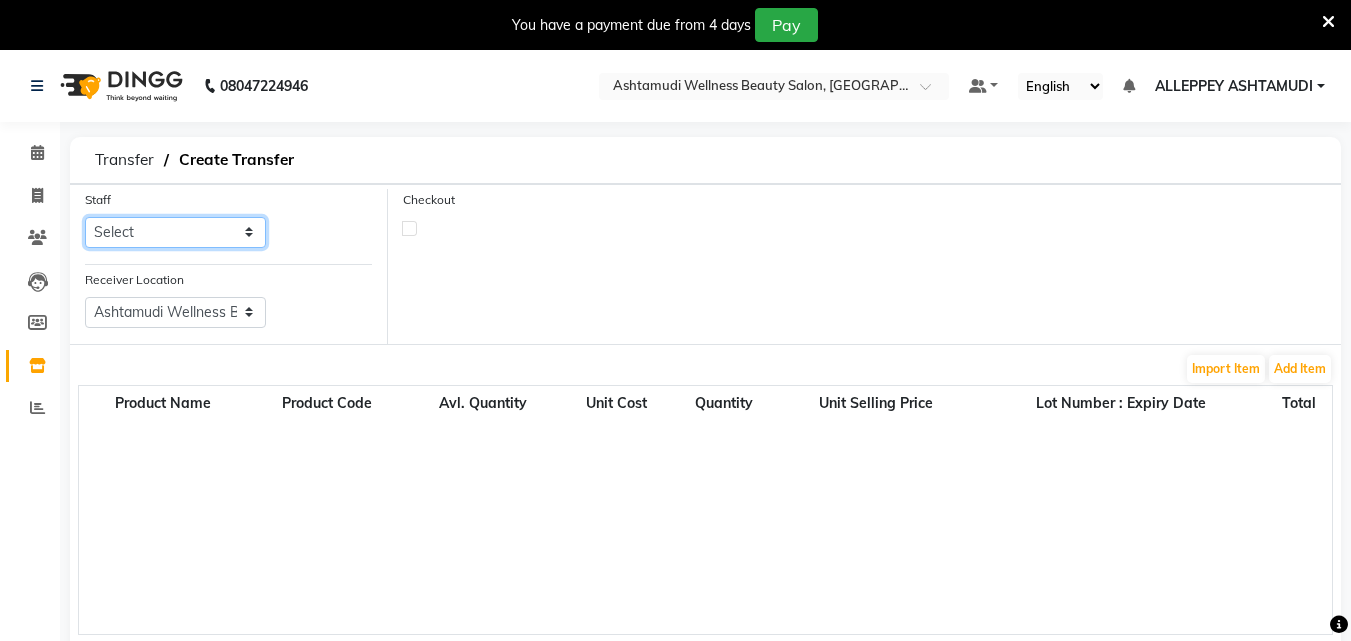 select on "57585" 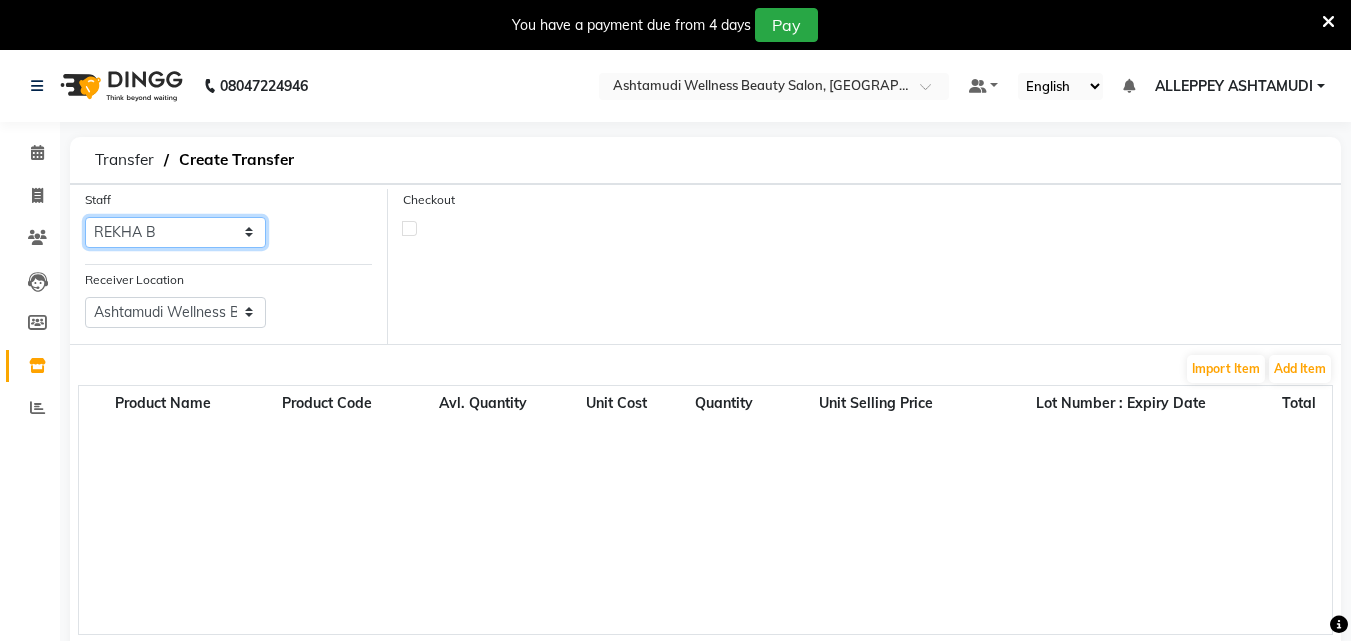 click on "Select ALLEPPEY ASHTAMUDI Jyothy [PERSON_NAME] [PERSON_NAME]" at bounding box center [175, 232] 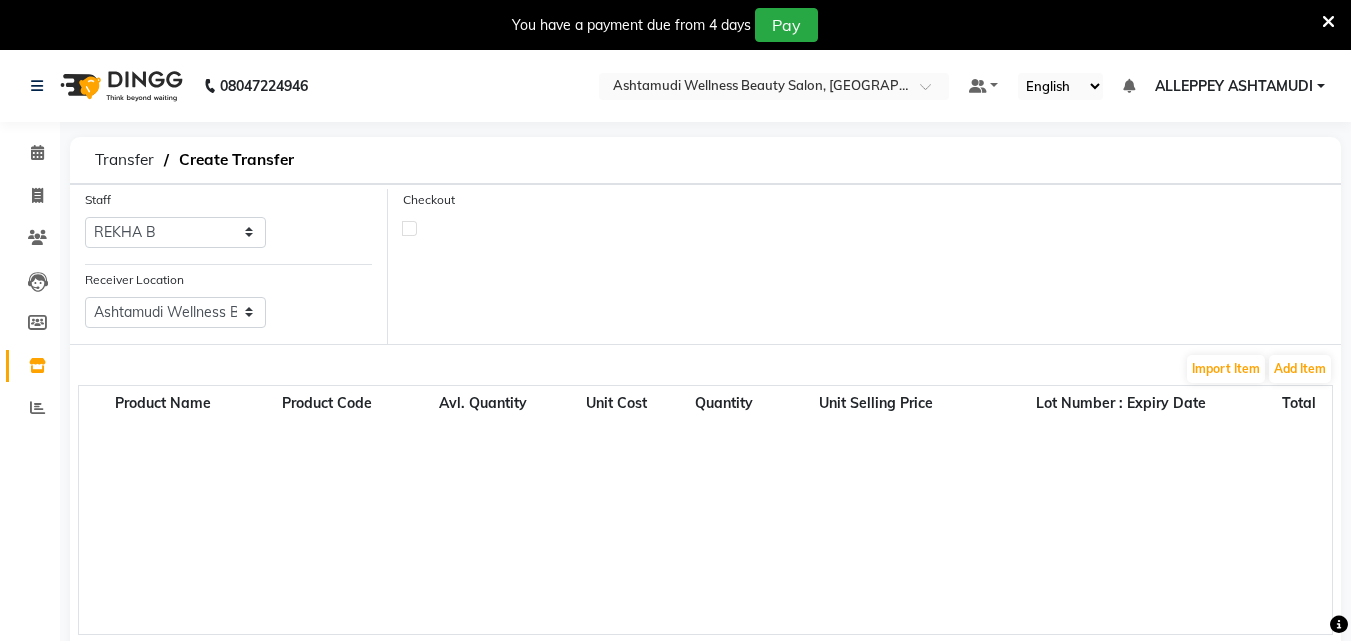 click on "Product Name" 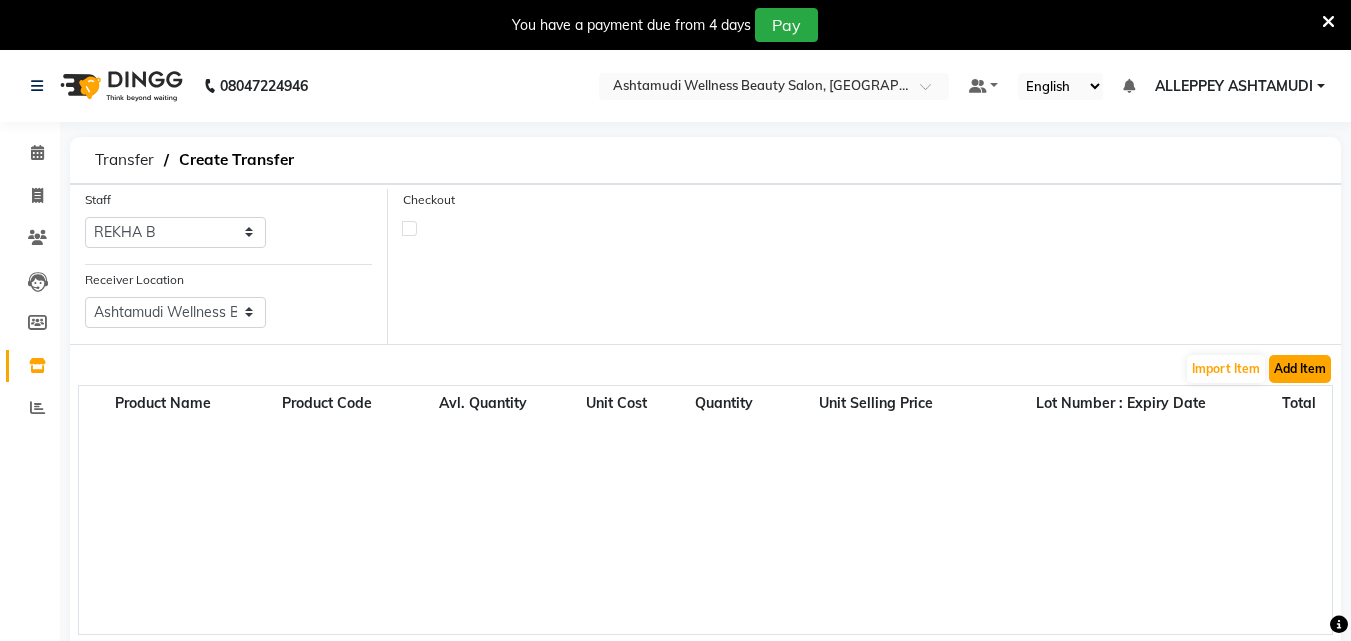 click on "Add Item" 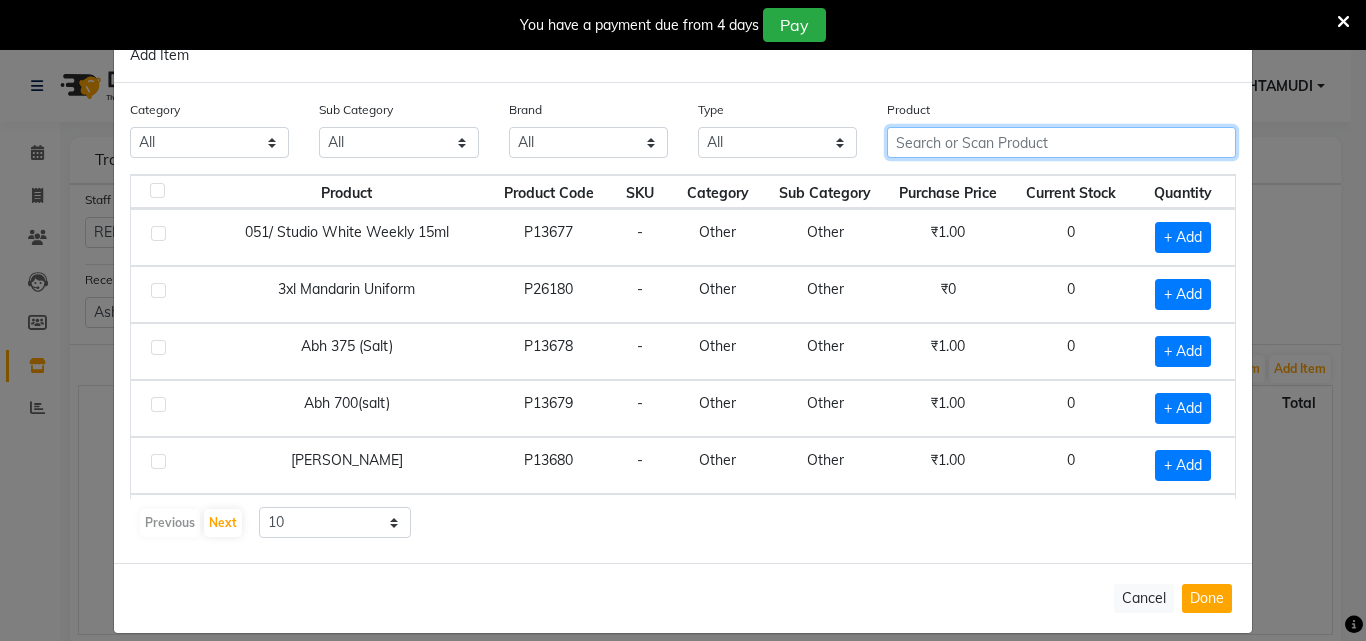 click 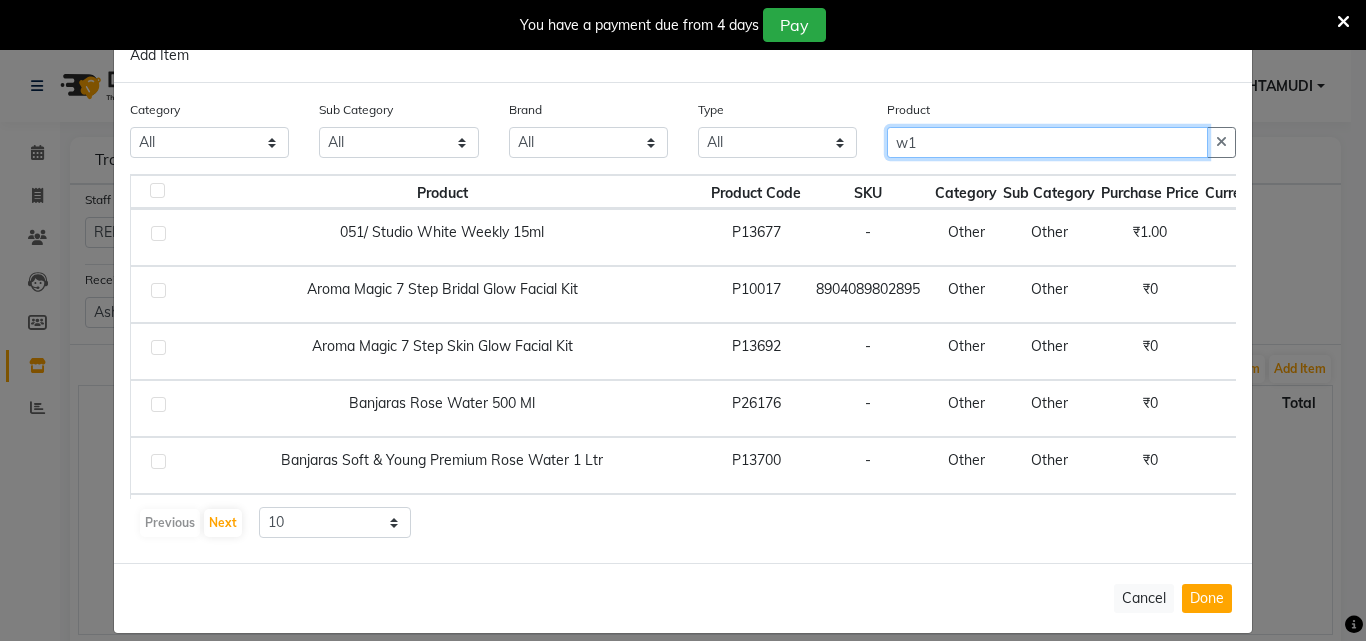 scroll, scrollTop: 296, scrollLeft: 0, axis: vertical 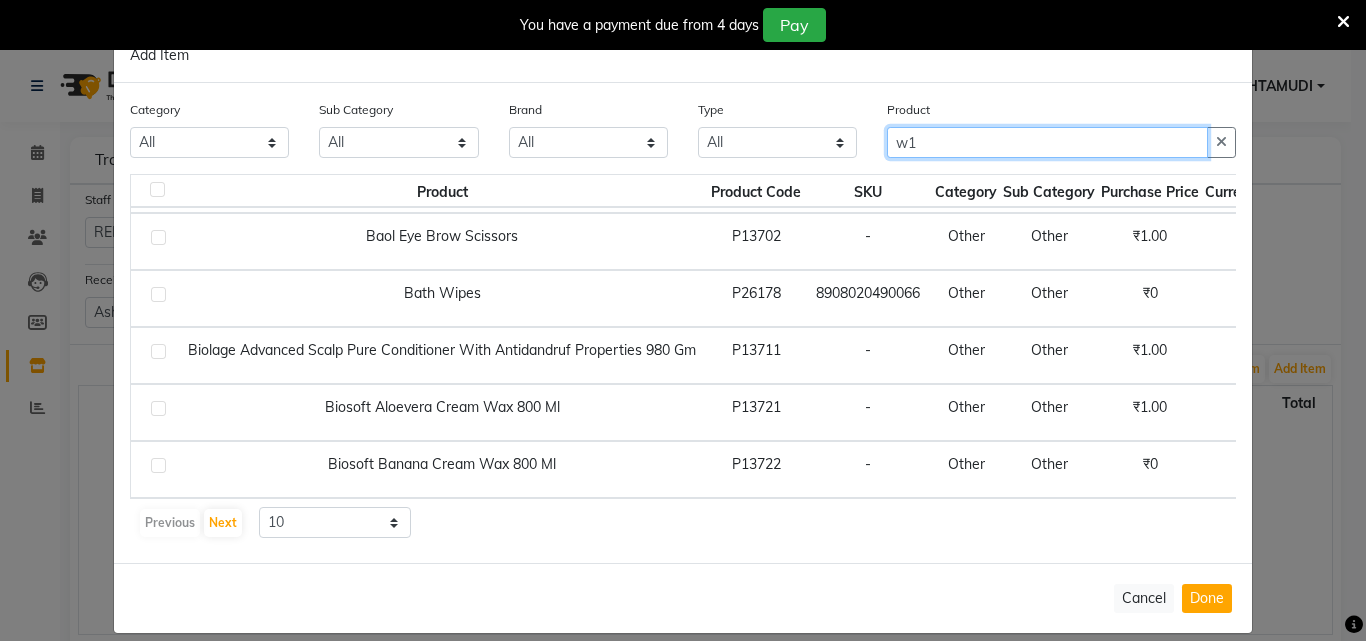 click on "w1" 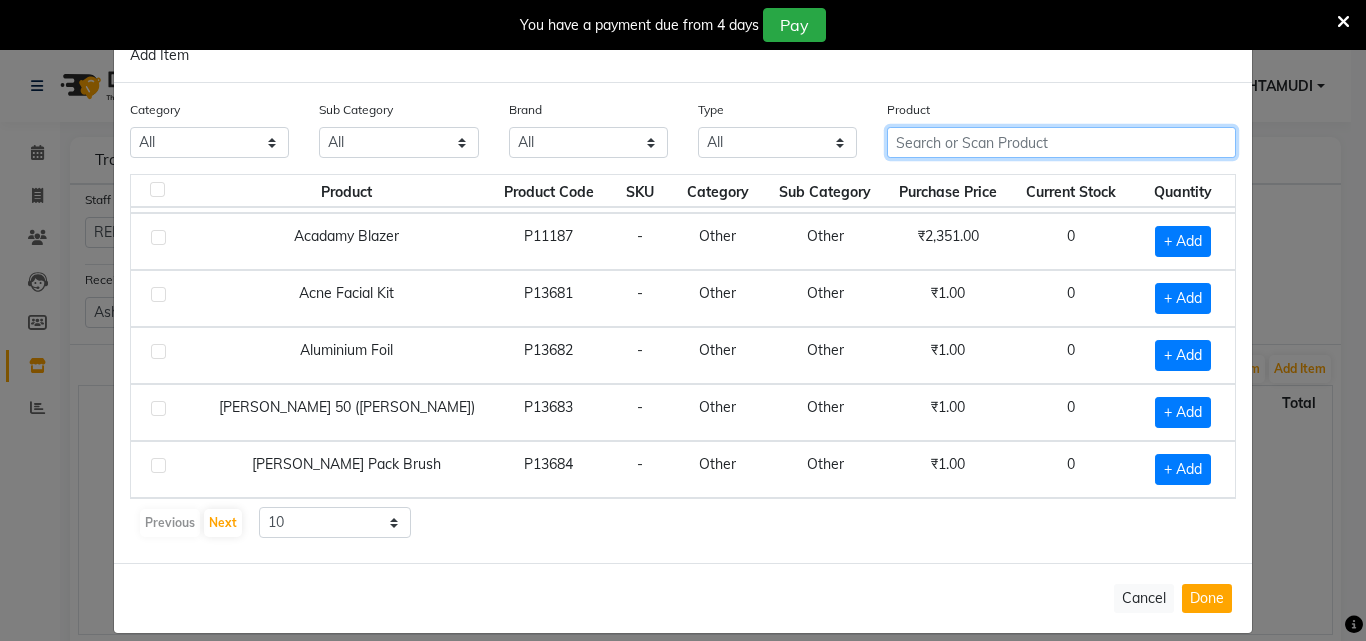 scroll, scrollTop: 281, scrollLeft: 0, axis: vertical 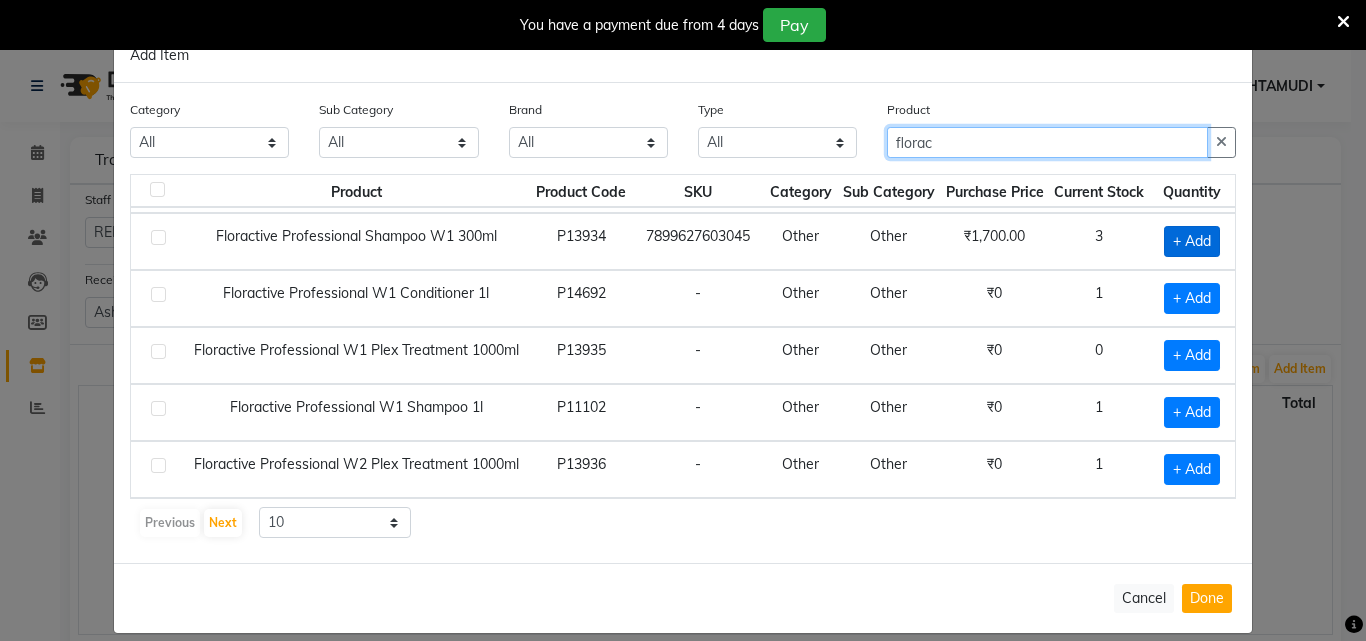 type on "florac" 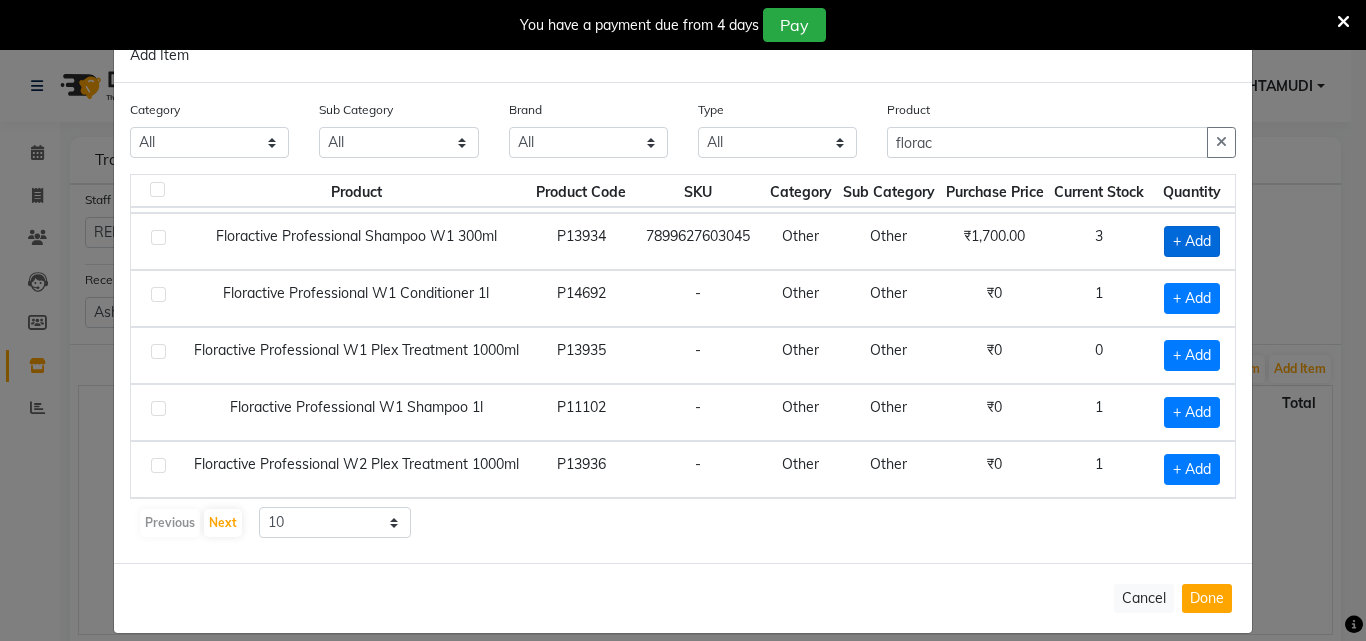 click on "+ Add" 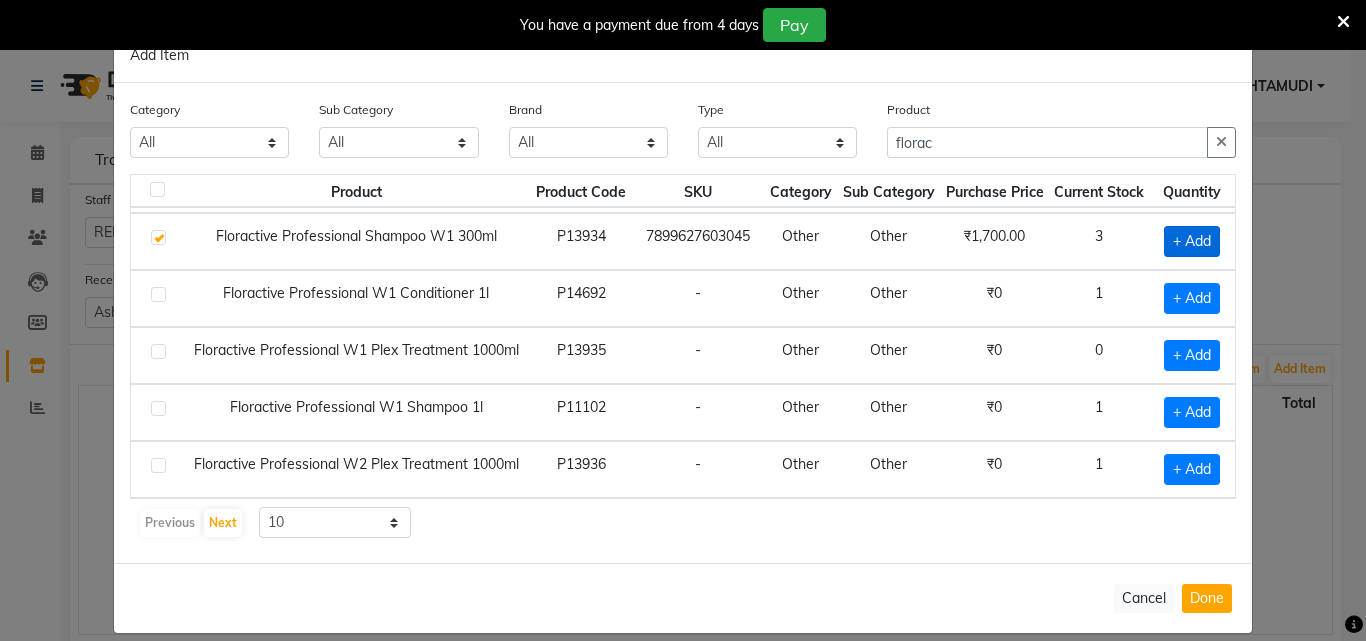 checkbox on "true" 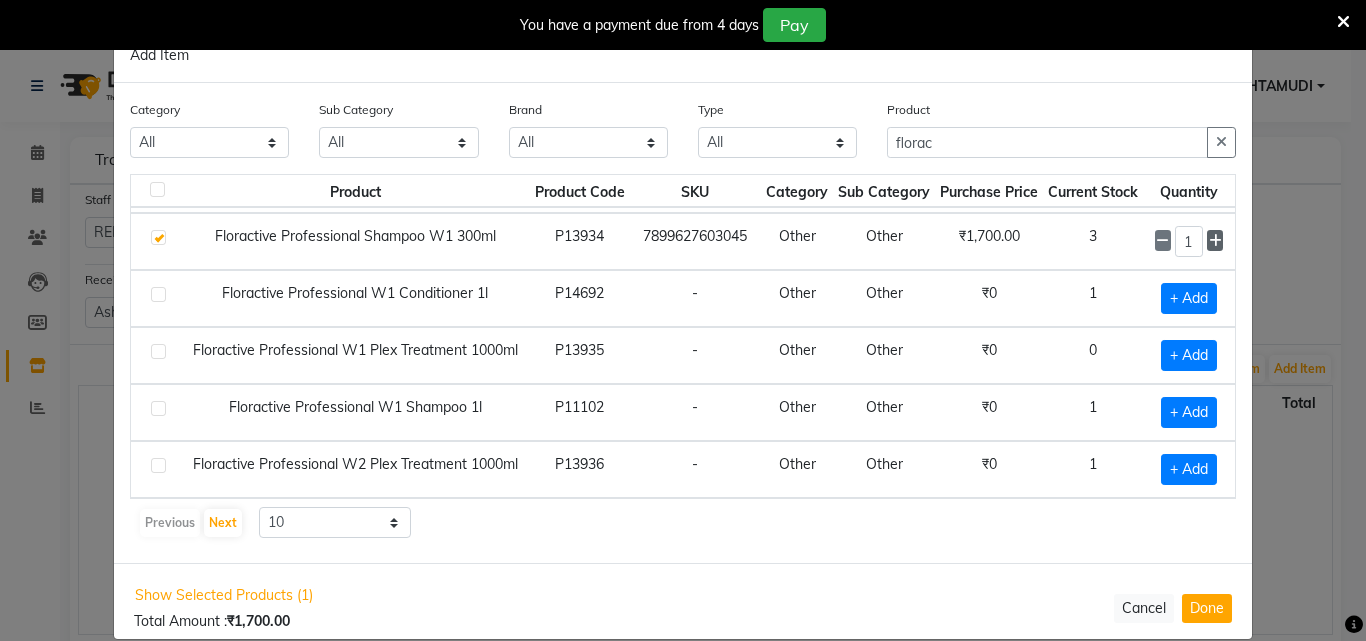 click 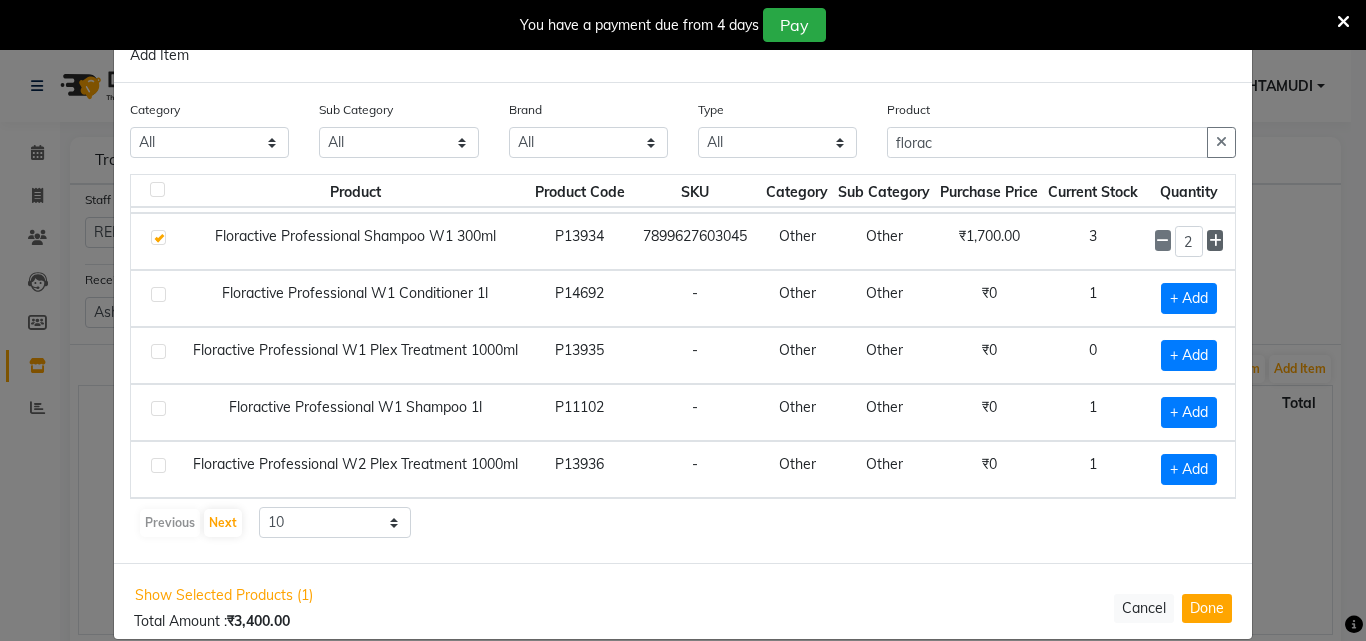 click 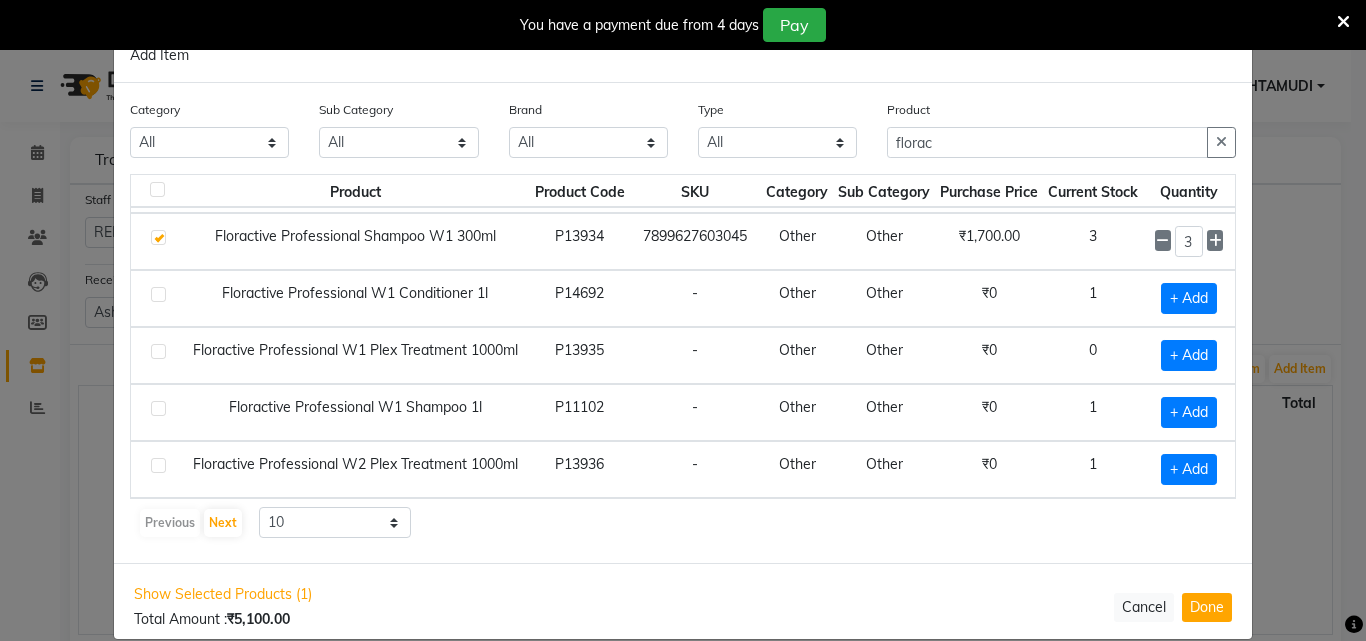 scroll, scrollTop: 27, scrollLeft: 0, axis: vertical 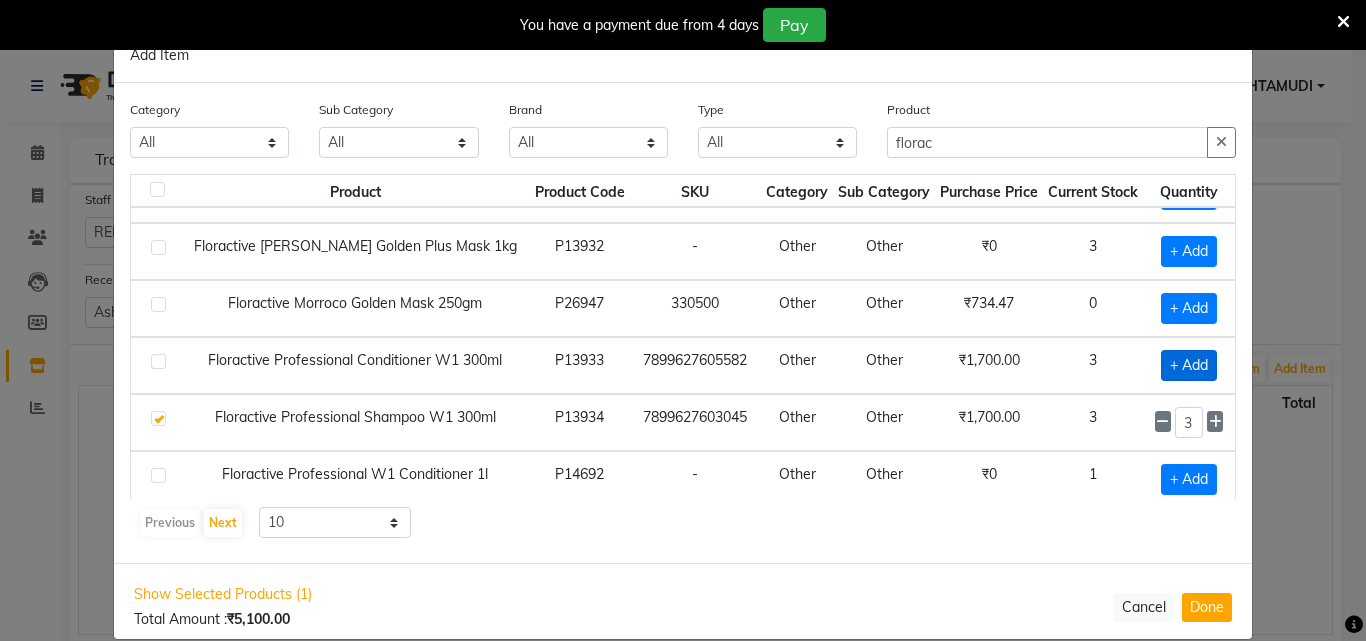 click on "+ Add" 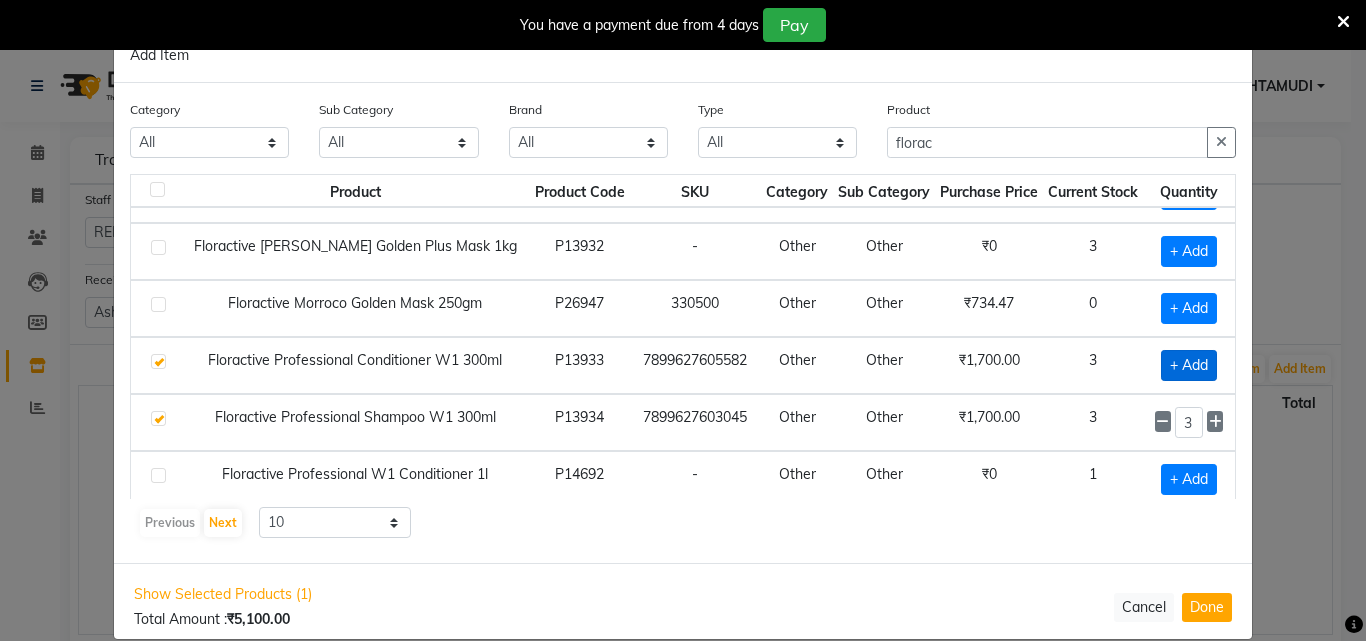 checkbox on "true" 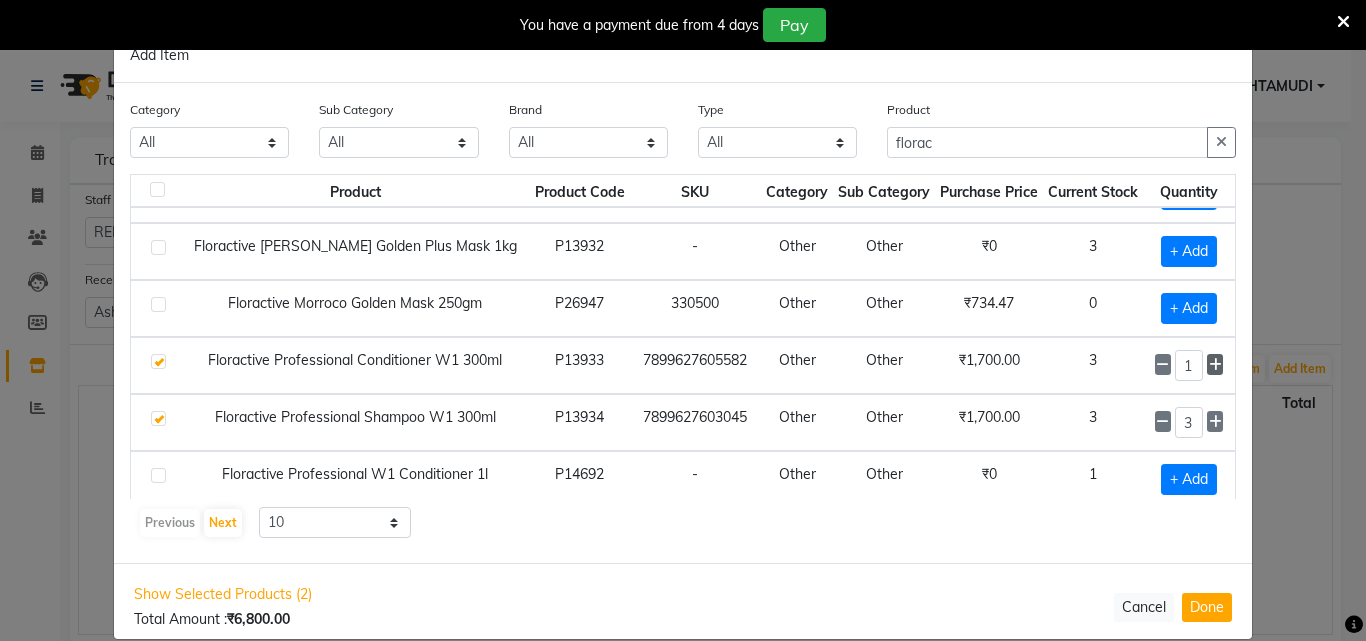 click 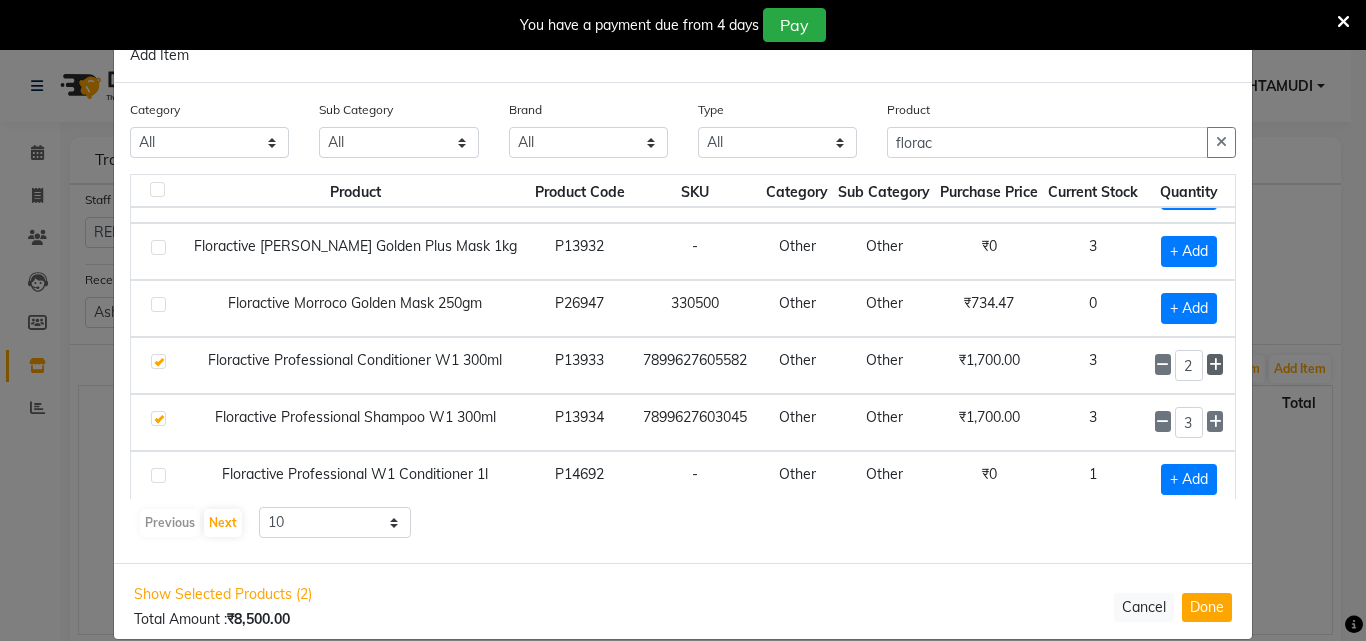 click 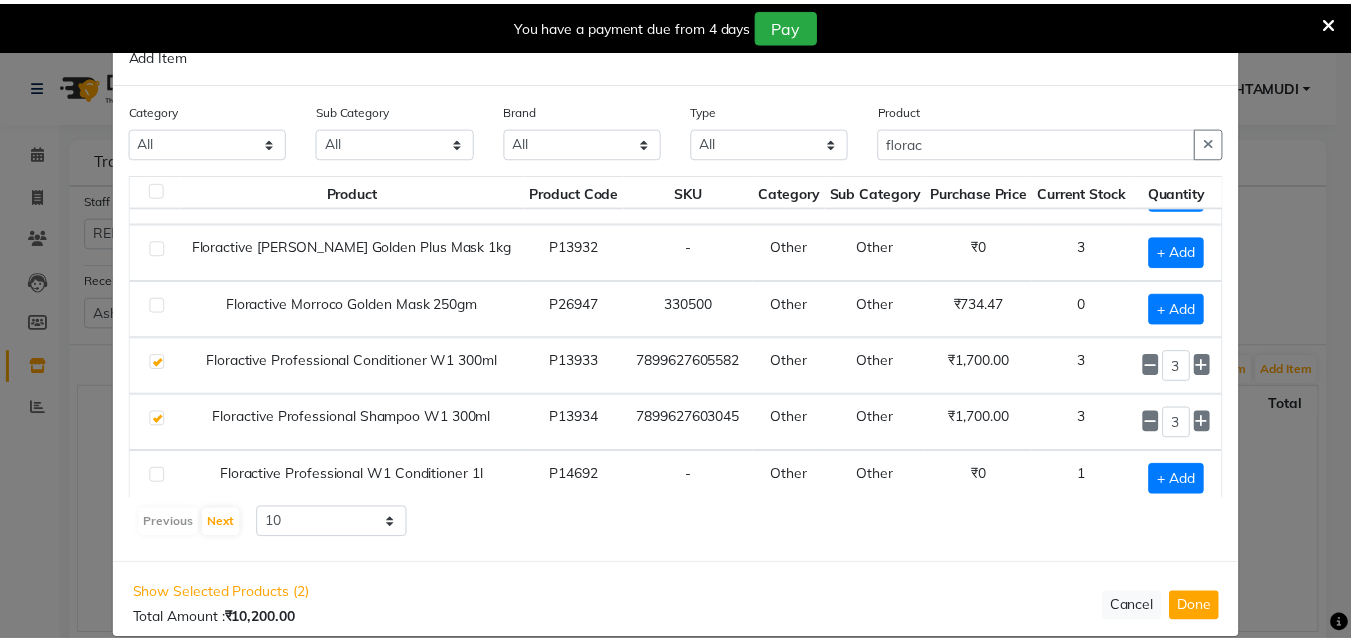 scroll, scrollTop: 27, scrollLeft: 0, axis: vertical 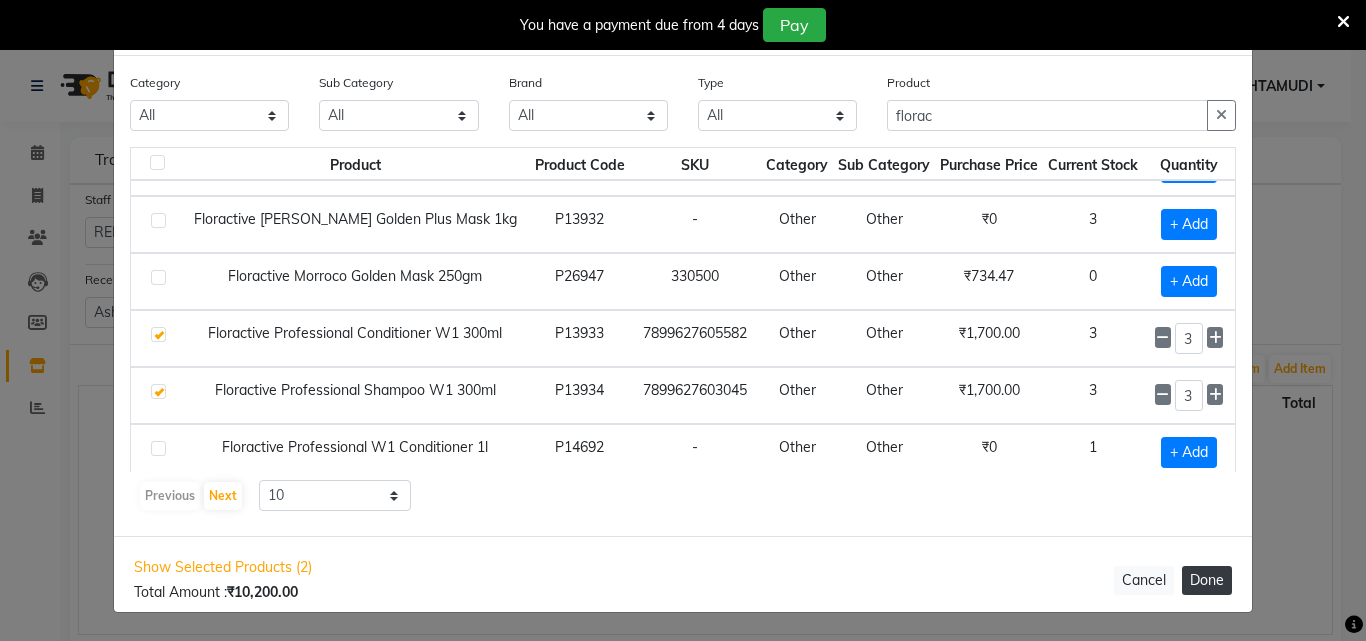 click on "Done" 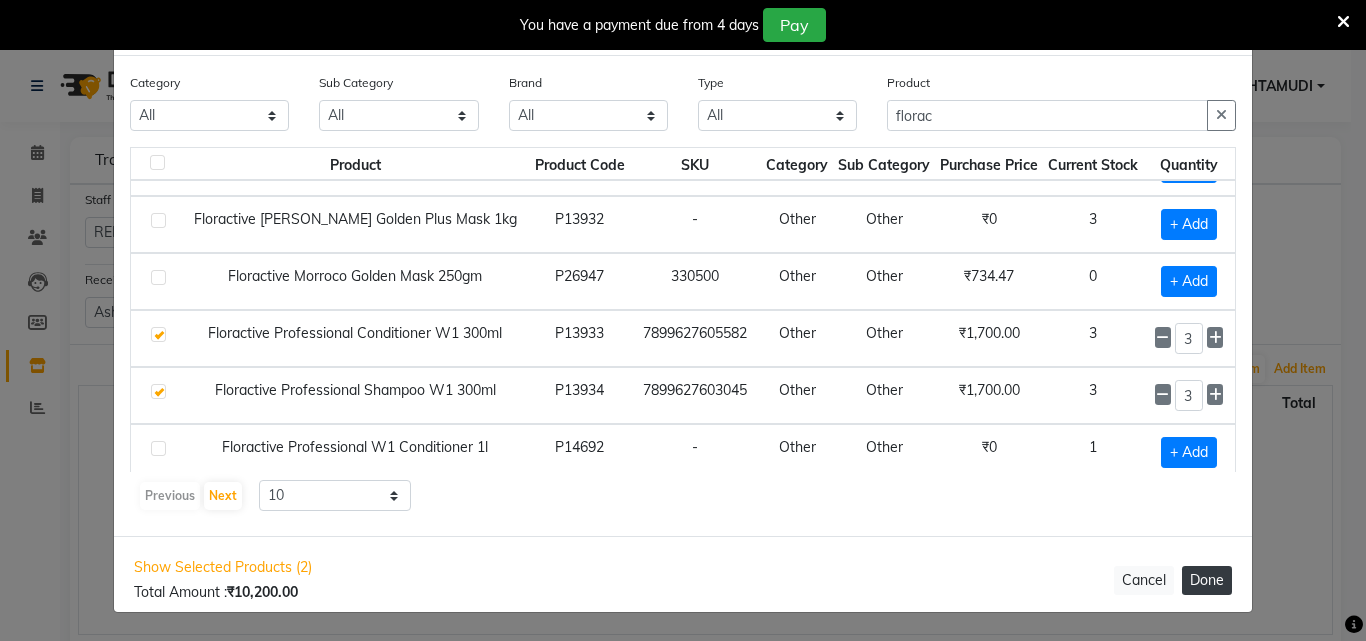 type 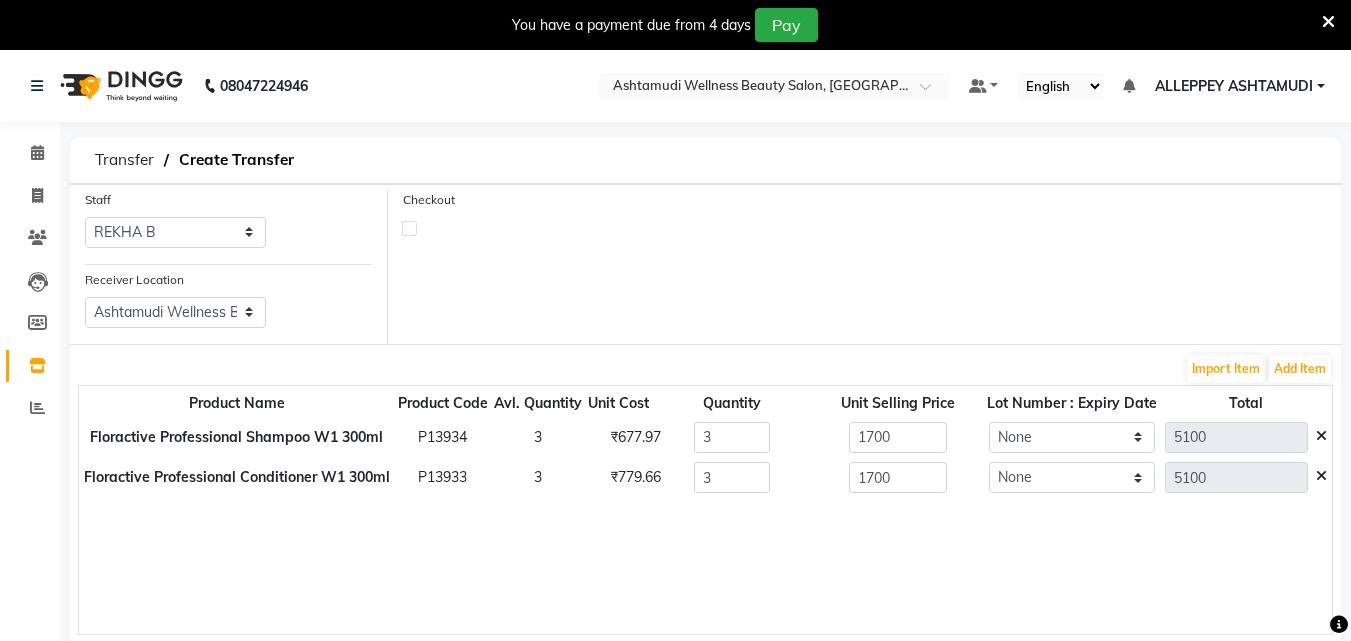 click 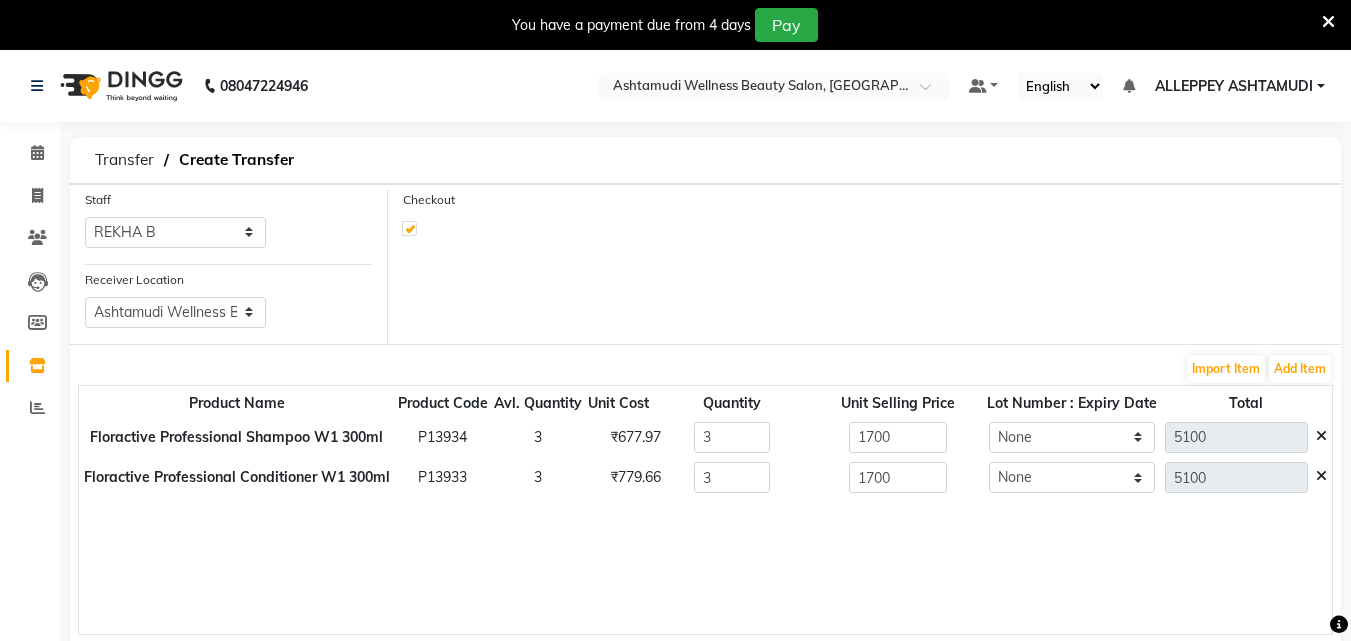 select on "true" 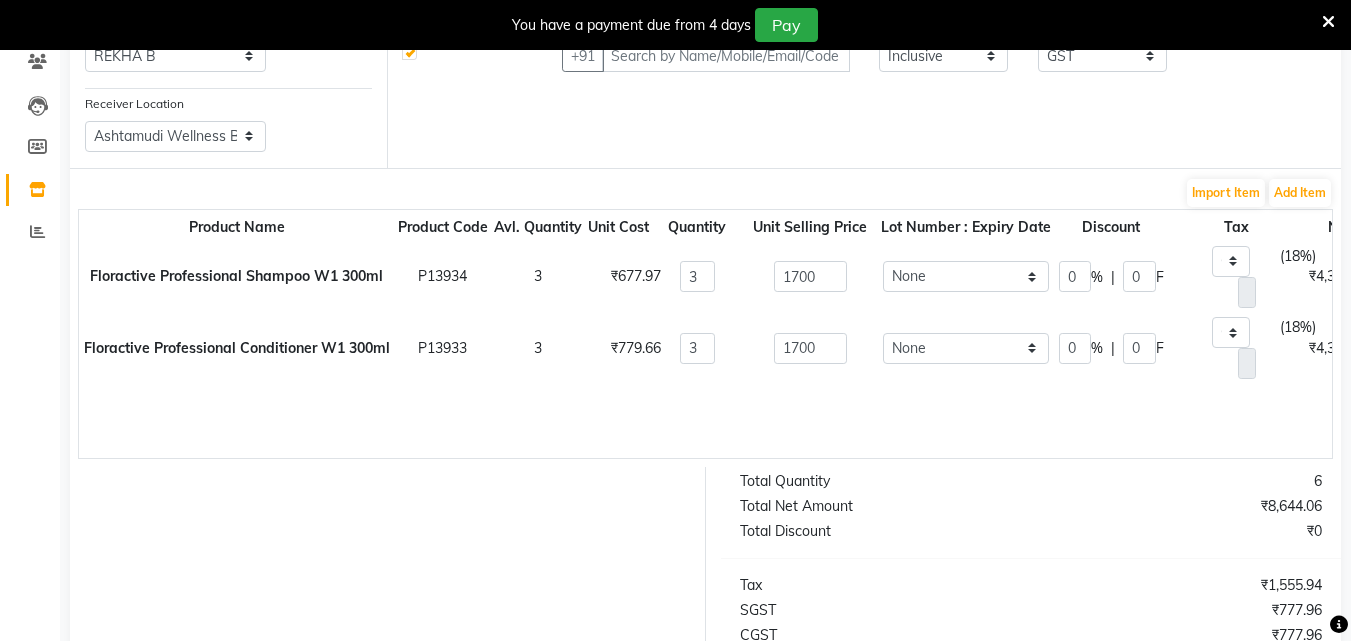scroll, scrollTop: 386, scrollLeft: 0, axis: vertical 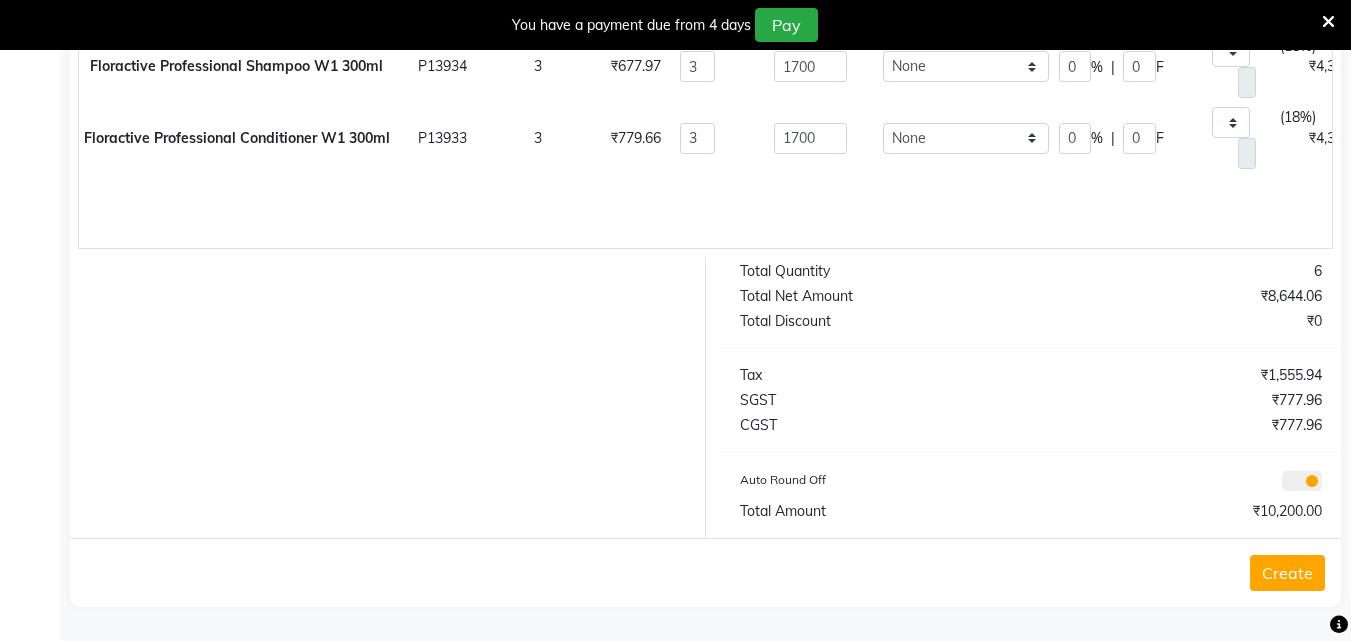 click on "Create" 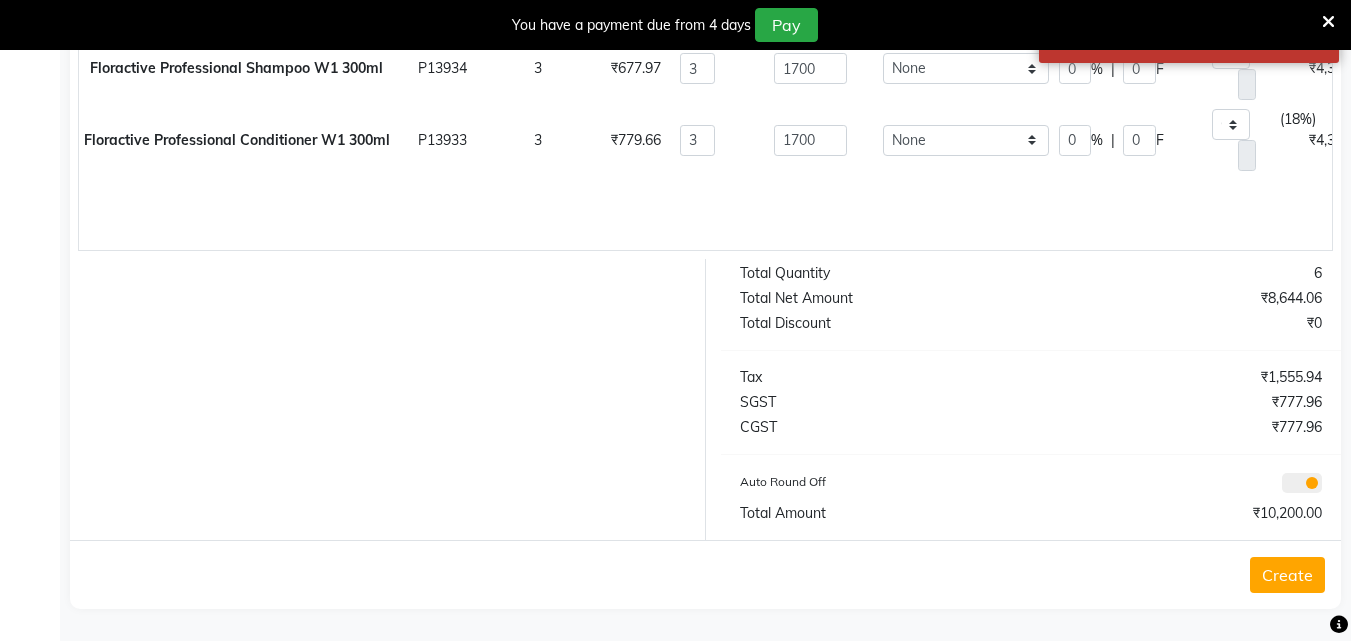 scroll, scrollTop: 0, scrollLeft: 0, axis: both 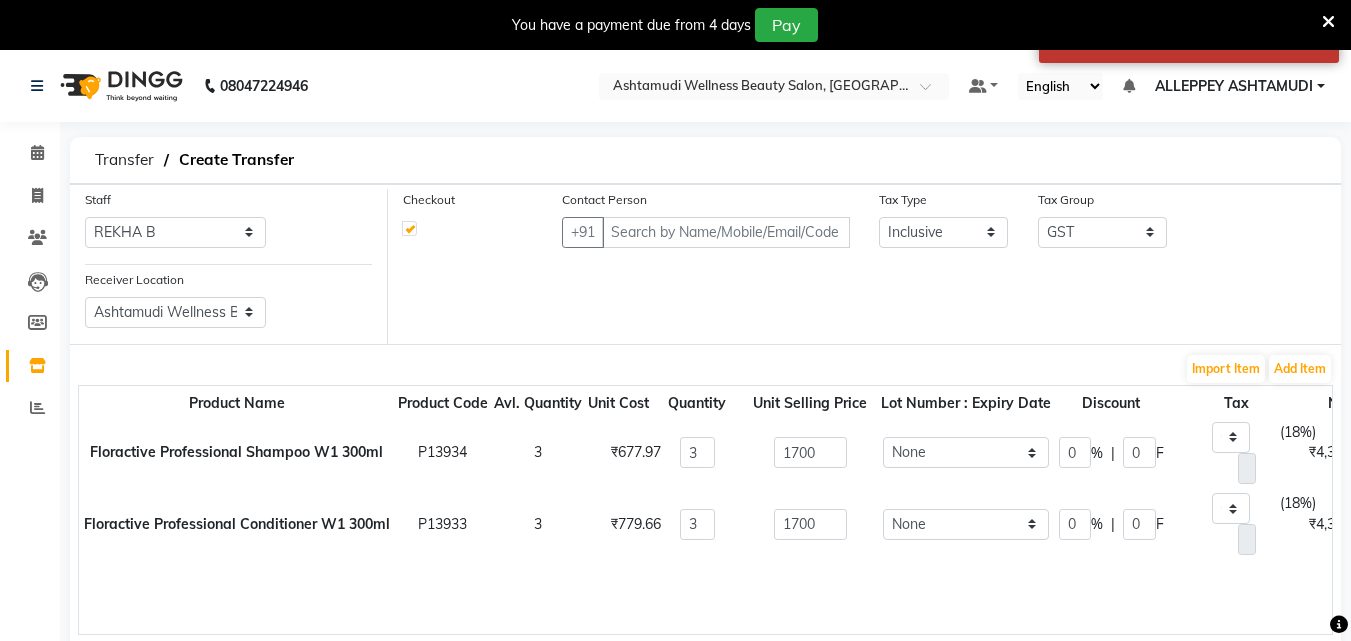 click at bounding box center (1328, 22) 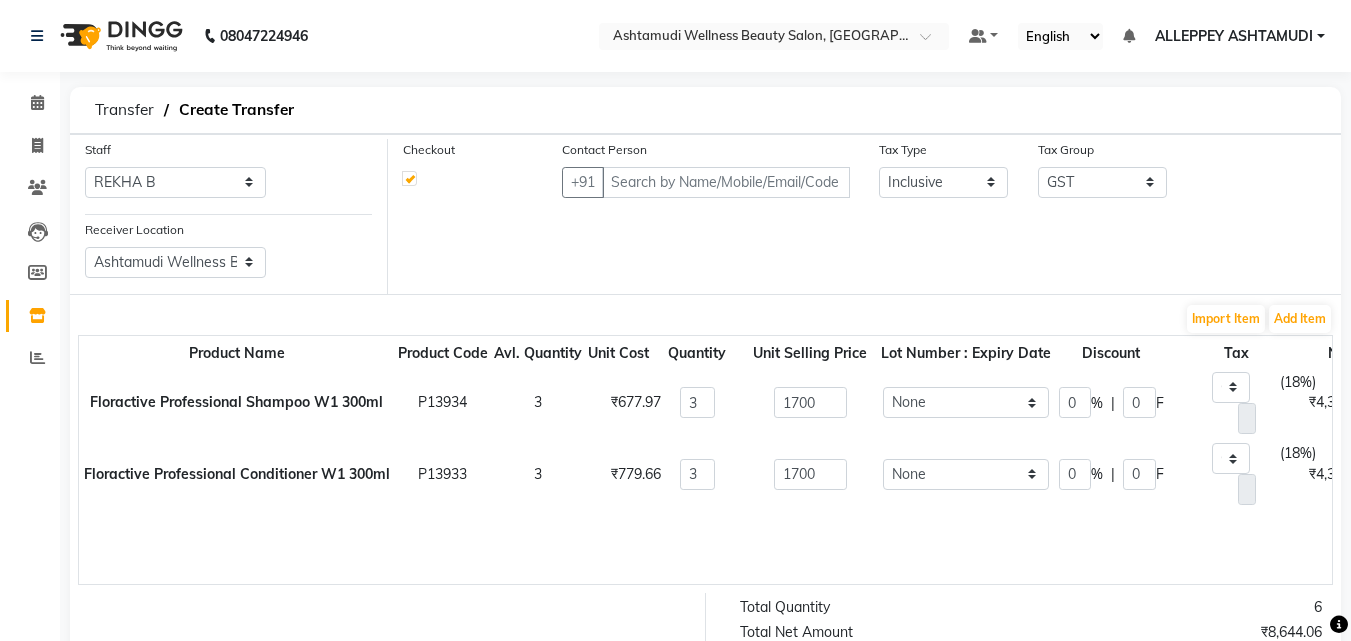 scroll, scrollTop: 336, scrollLeft: 0, axis: vertical 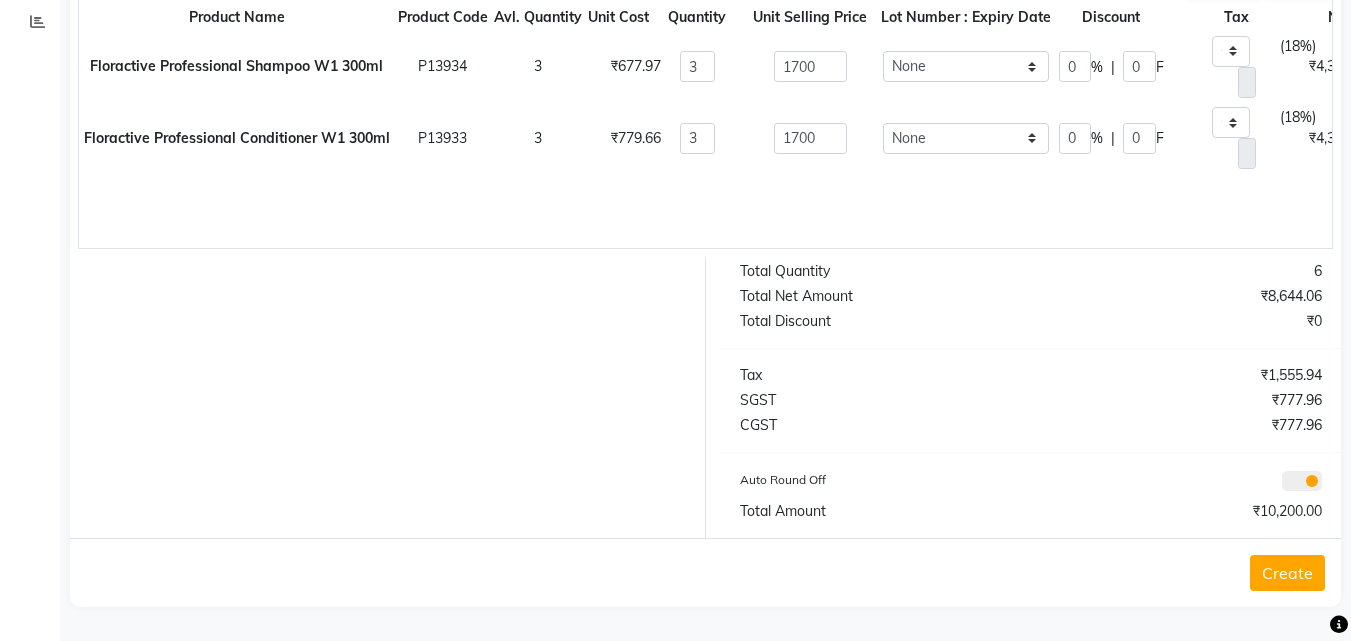 click on "Create" 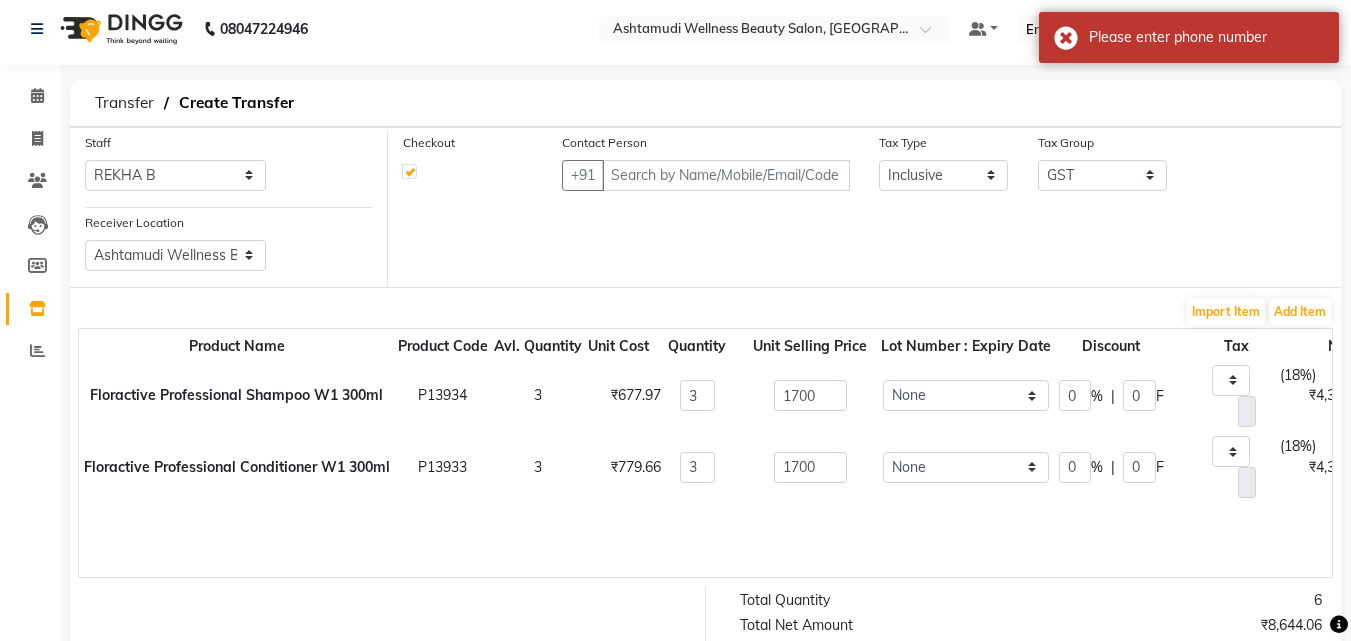 scroll, scrollTop: 0, scrollLeft: 0, axis: both 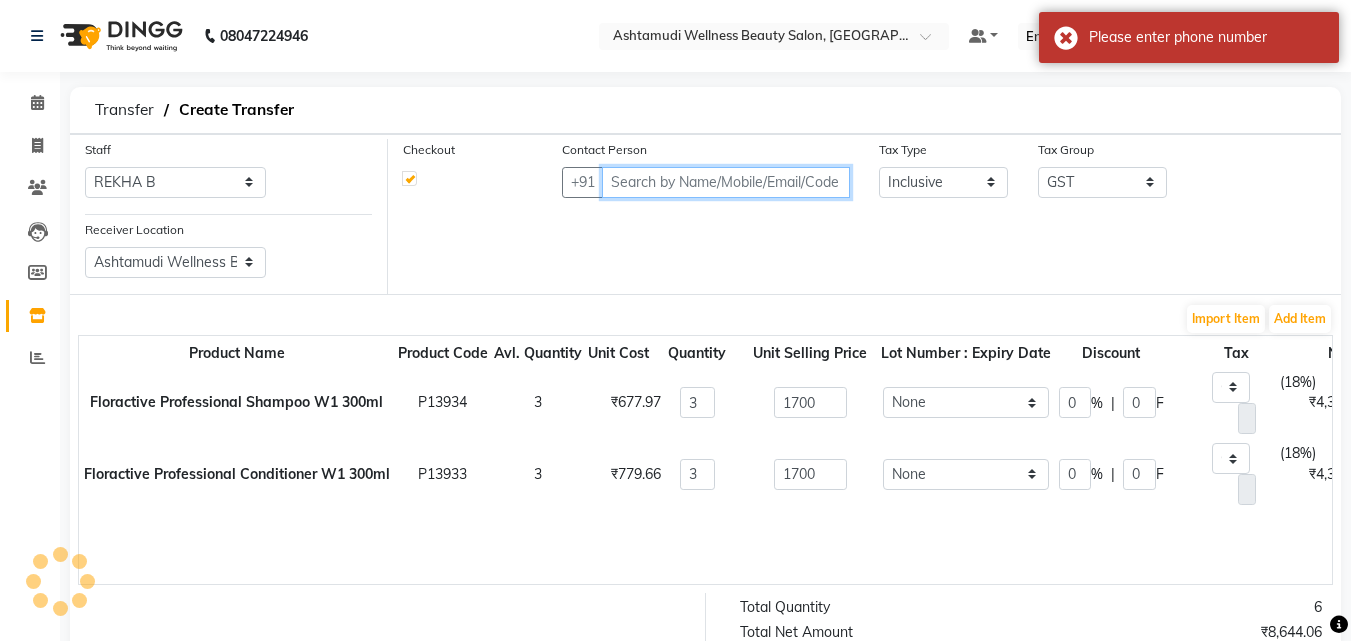 click at bounding box center (726, 182) 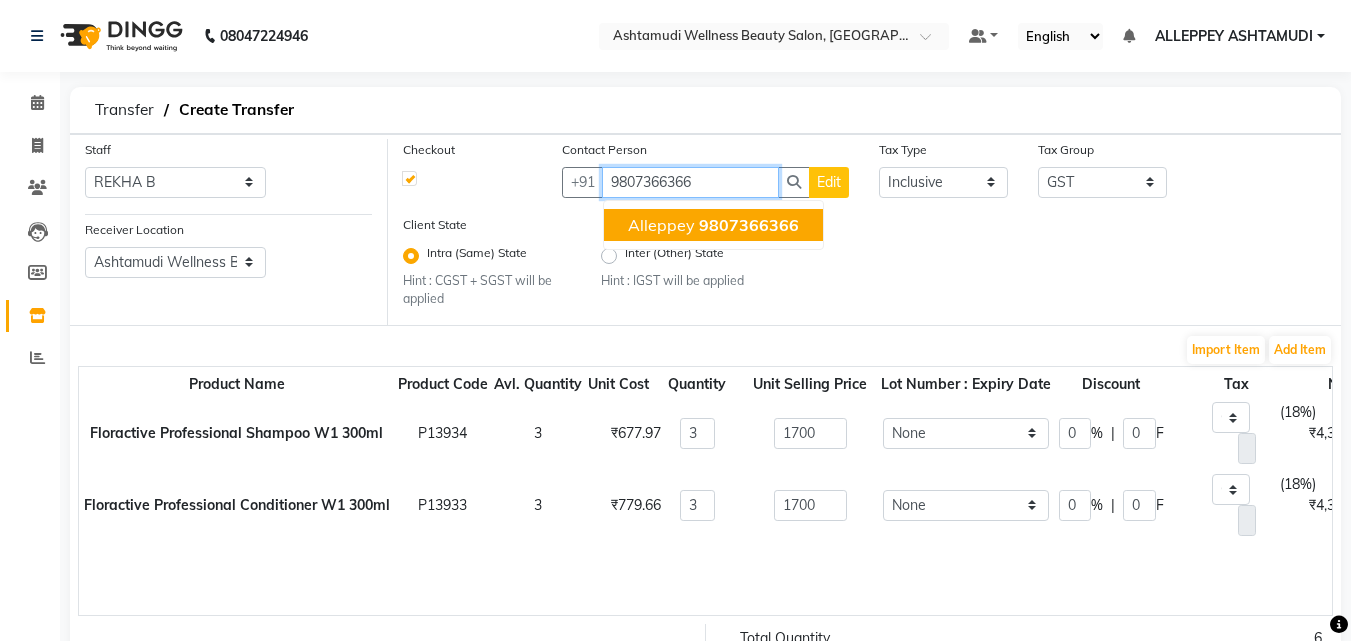 click on "9807366366" 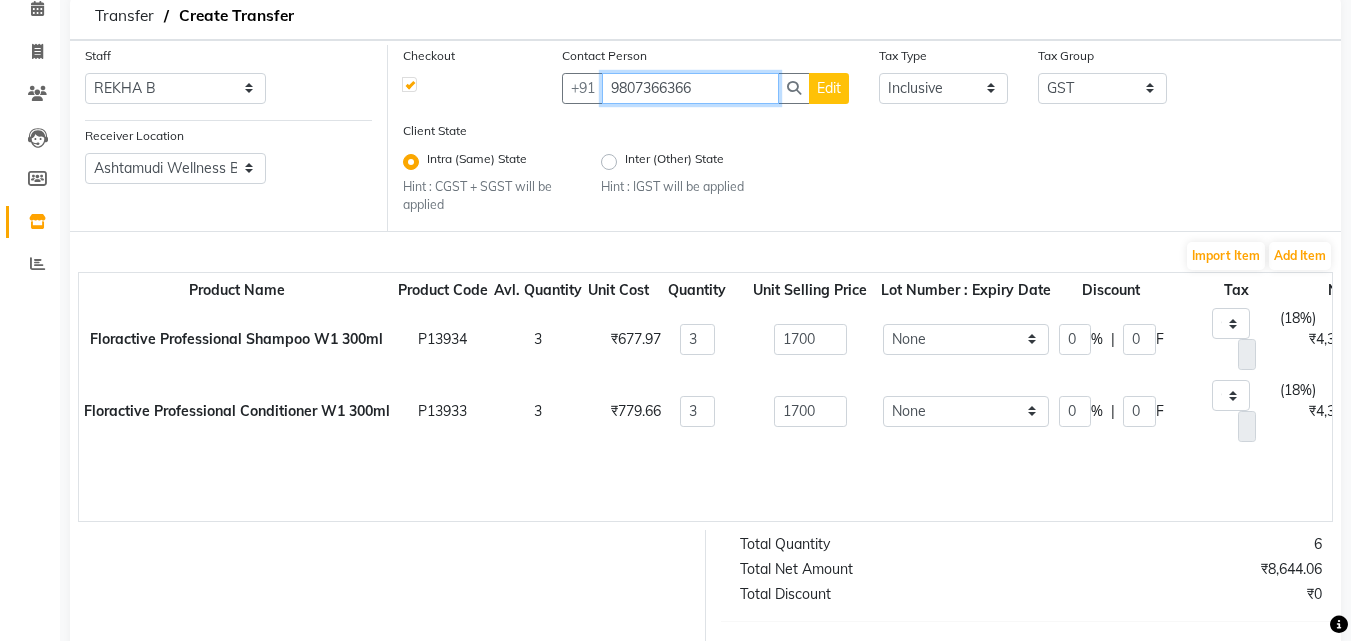 scroll, scrollTop: 367, scrollLeft: 0, axis: vertical 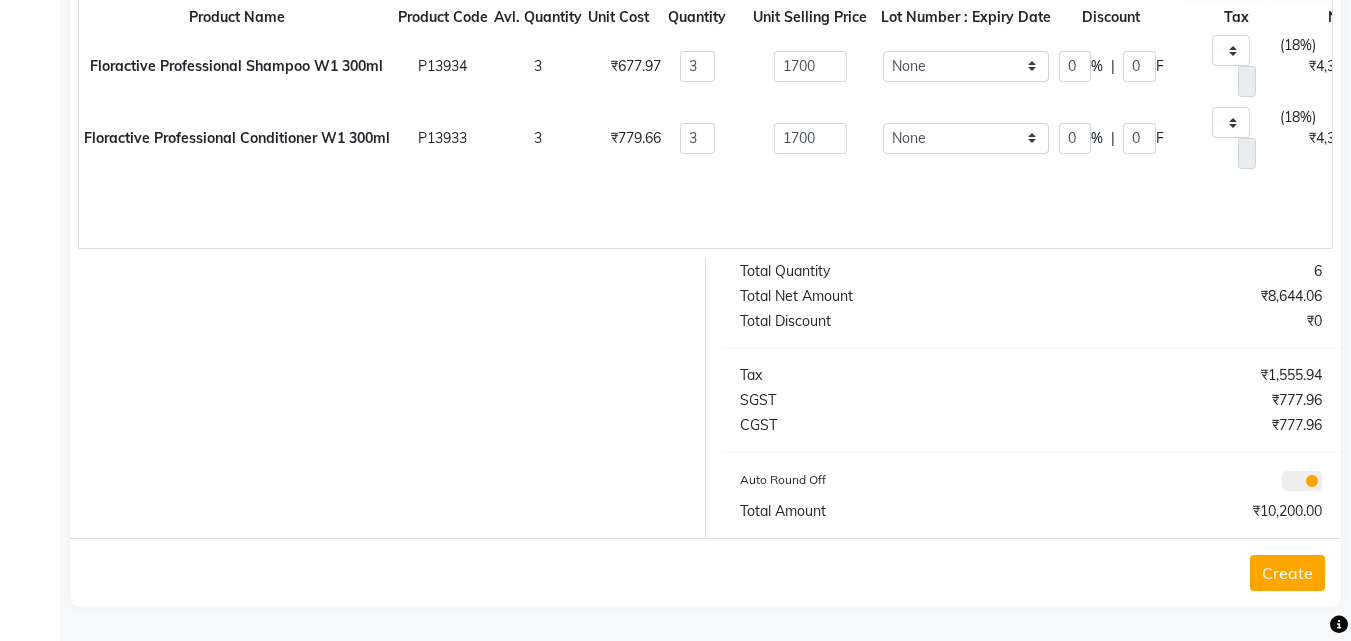 type on "9807366366" 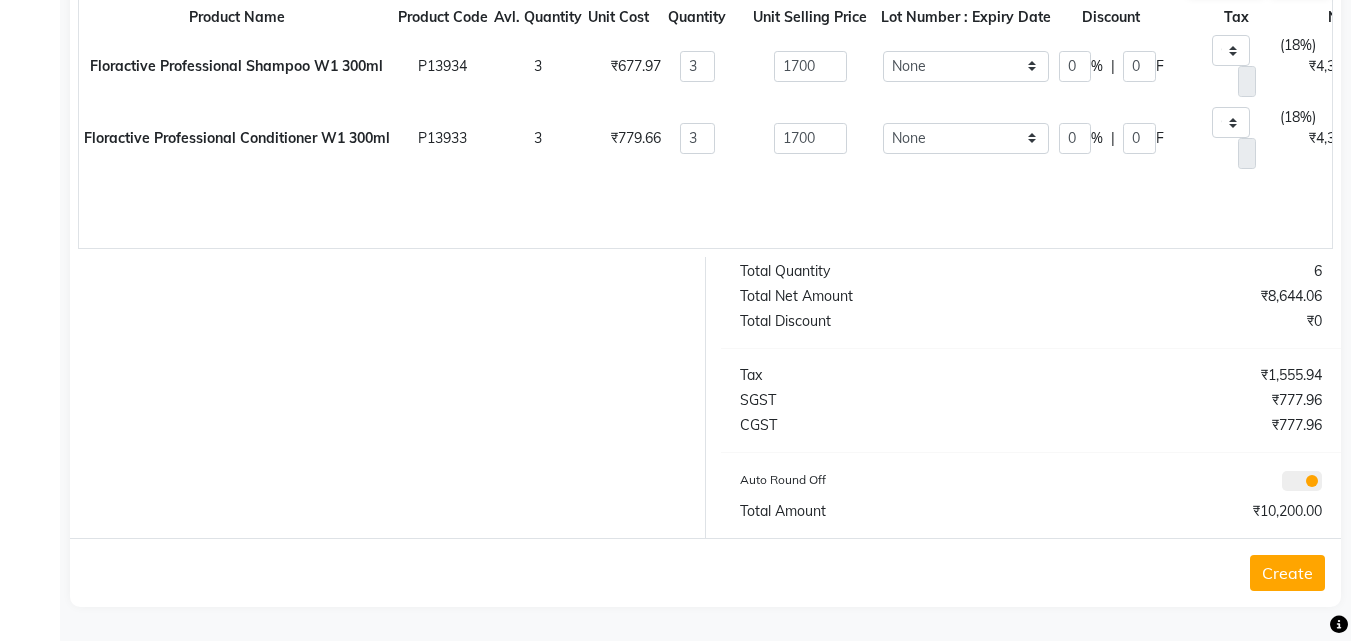 click on "Create" 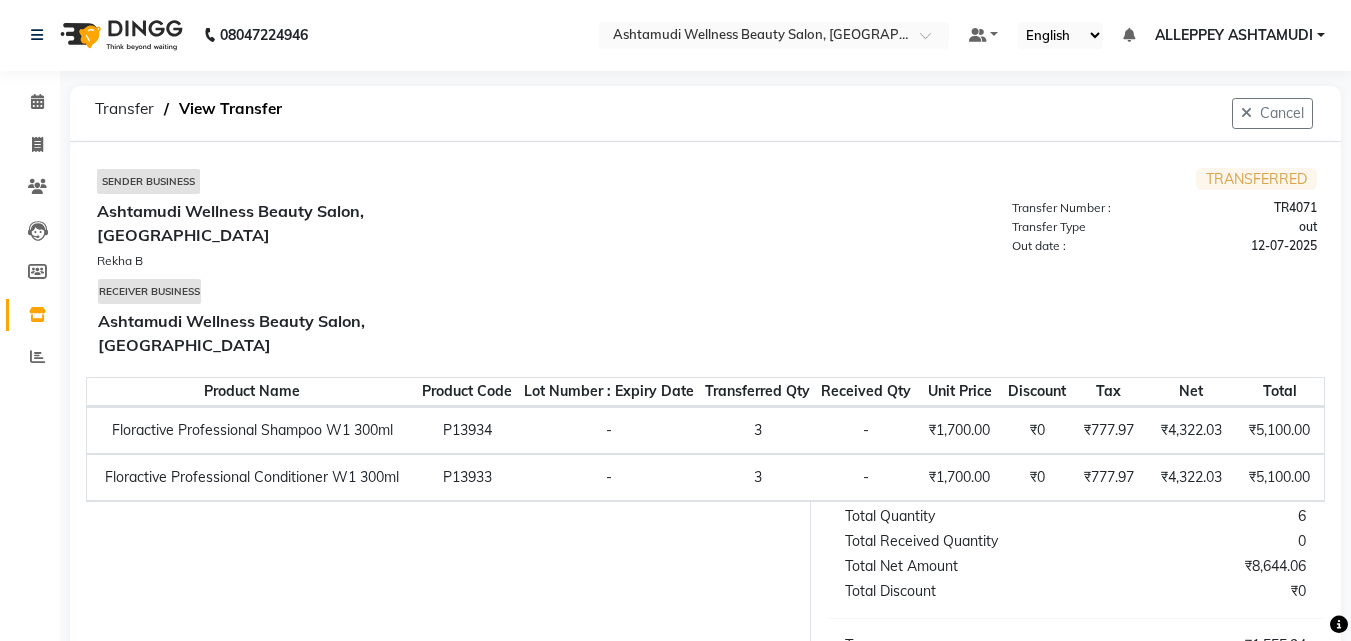 scroll, scrollTop: 0, scrollLeft: 0, axis: both 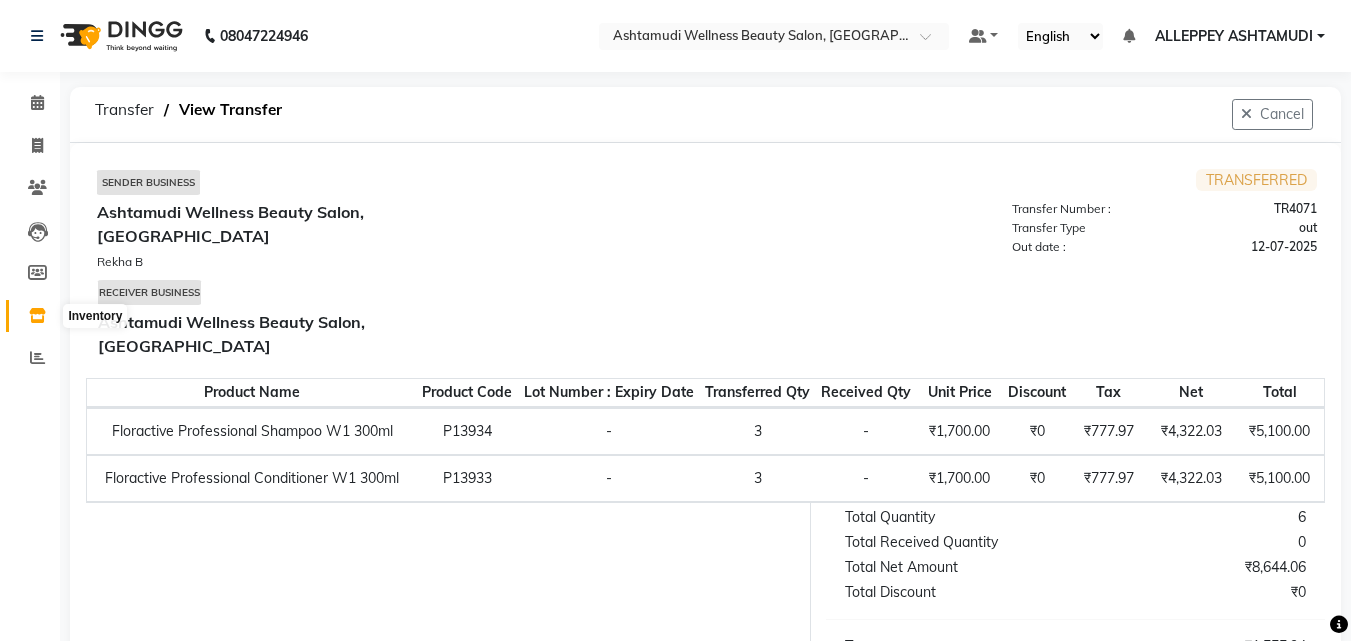 click 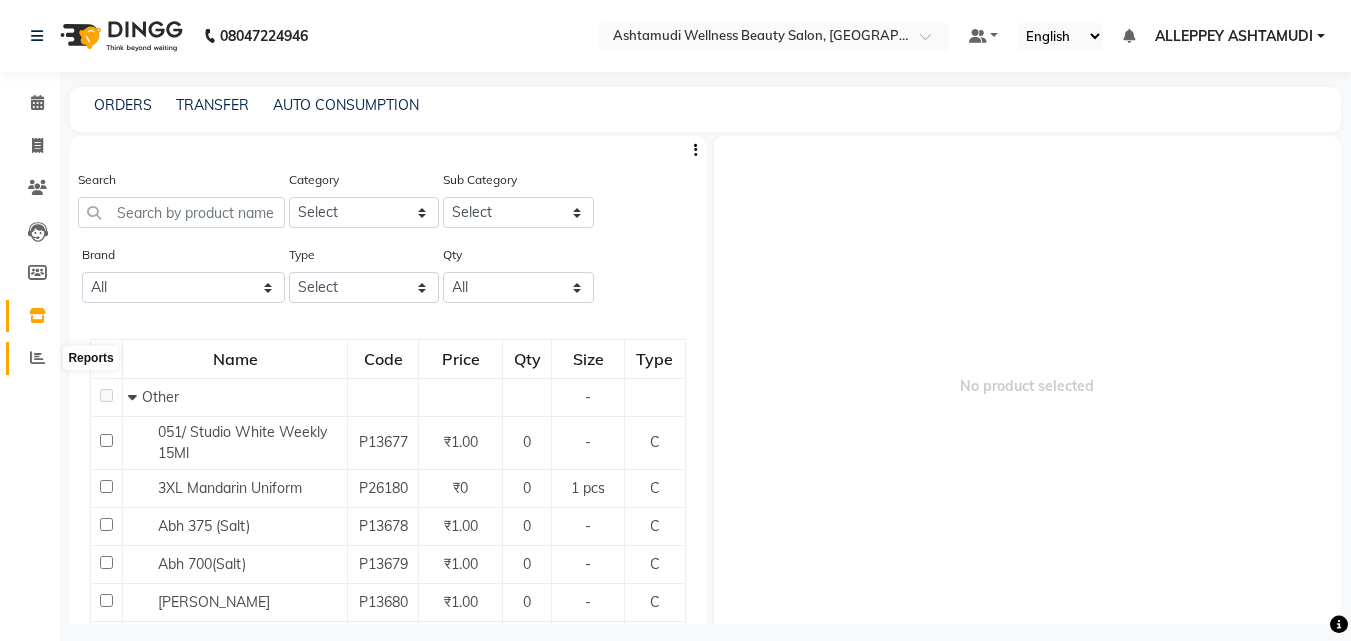 click 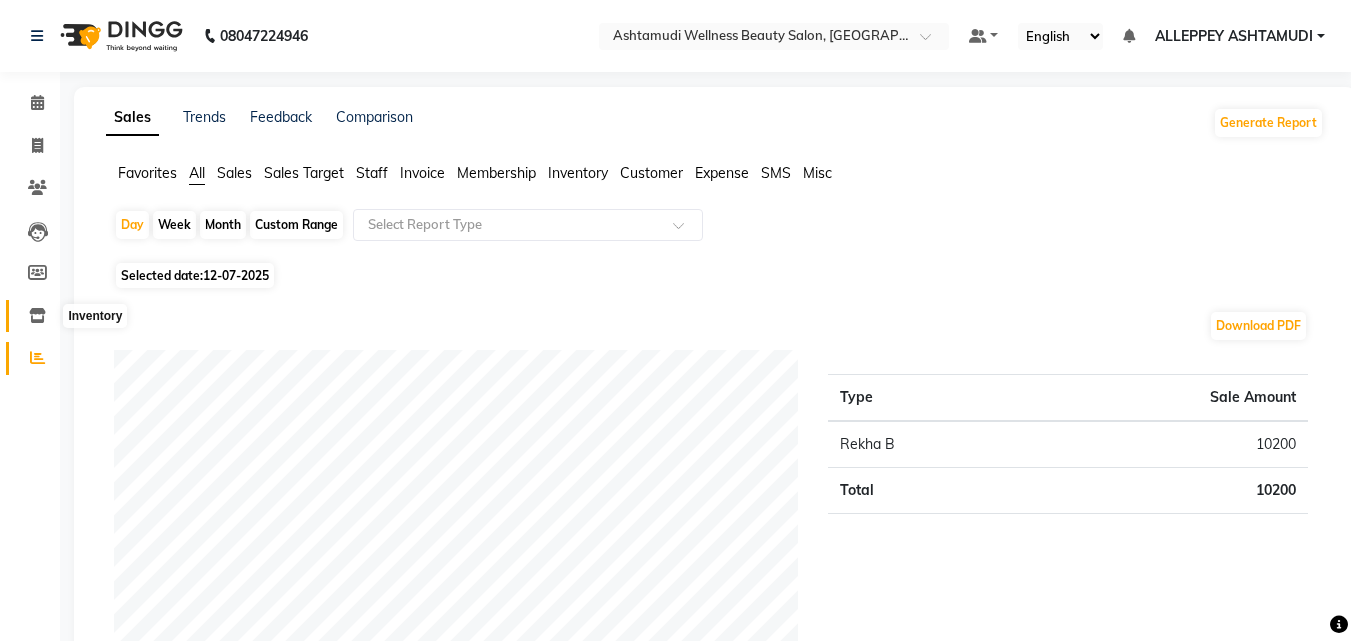 click 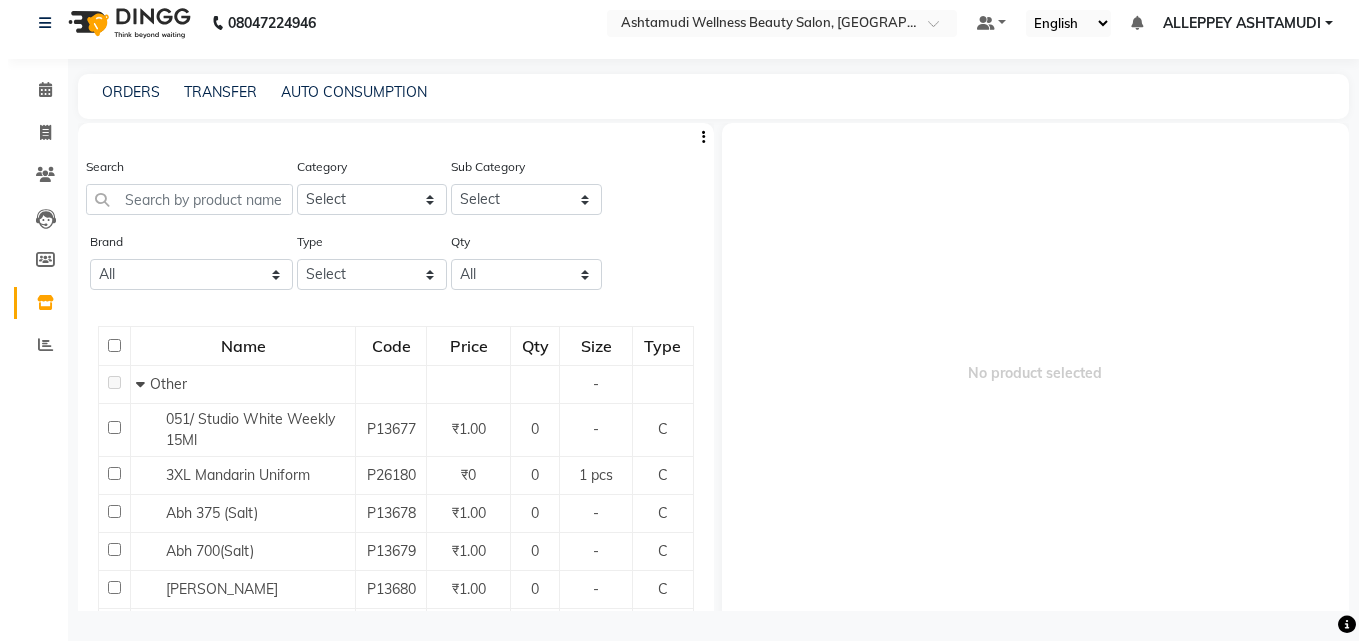 scroll, scrollTop: 0, scrollLeft: 0, axis: both 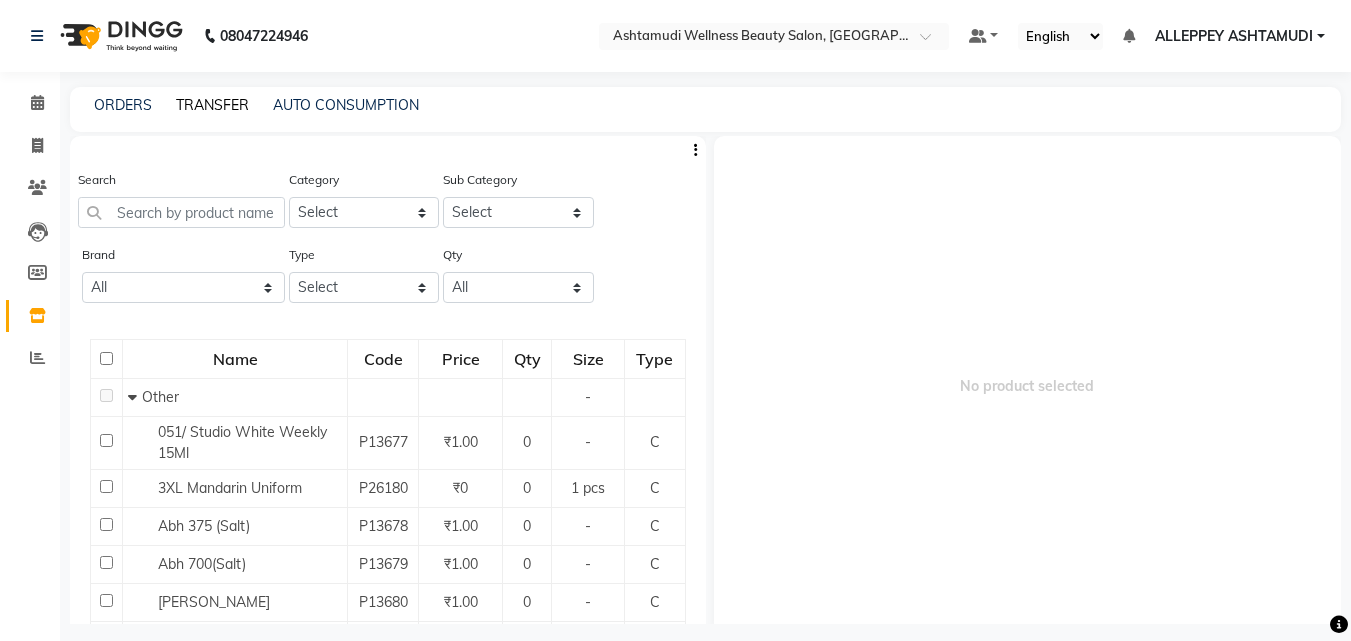 click on "TRANSFER" 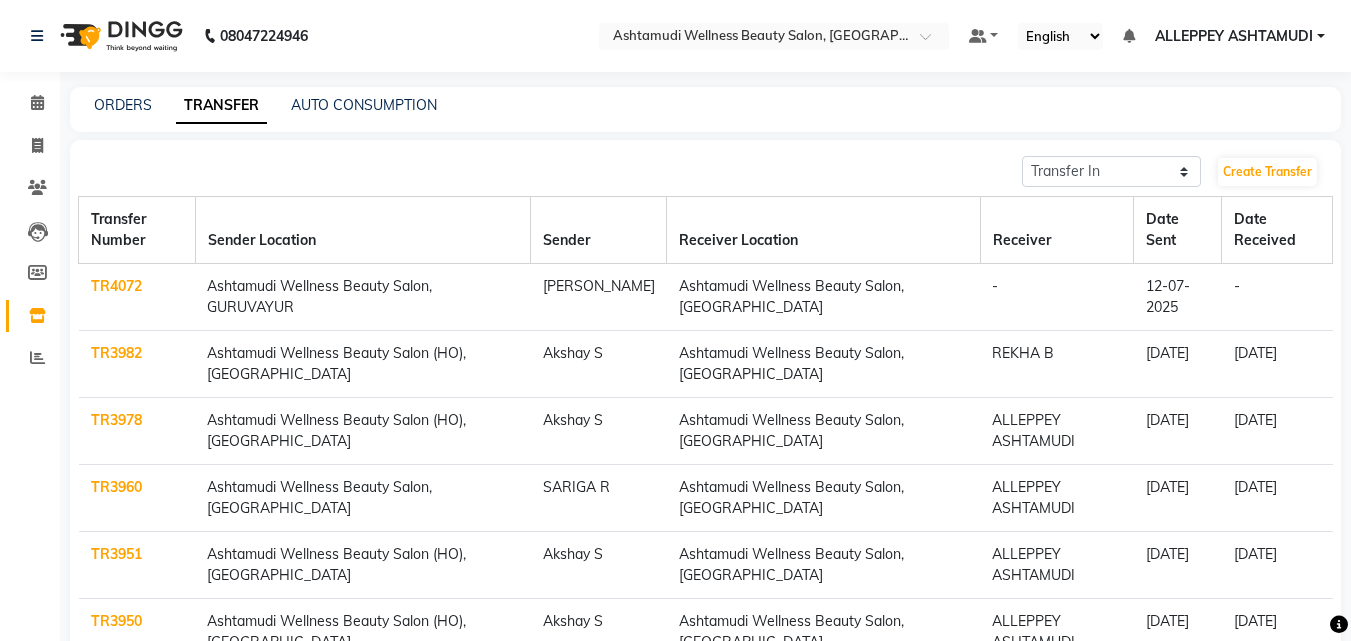 click on "TR4072" 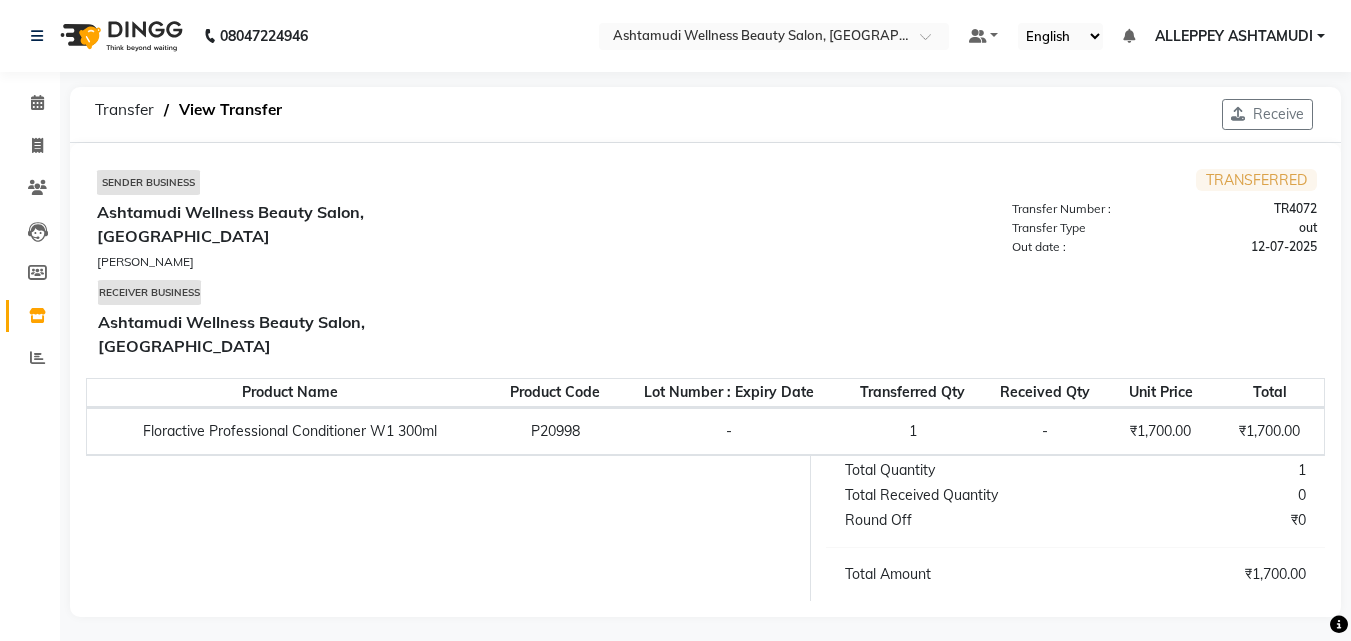 click on "Receive" 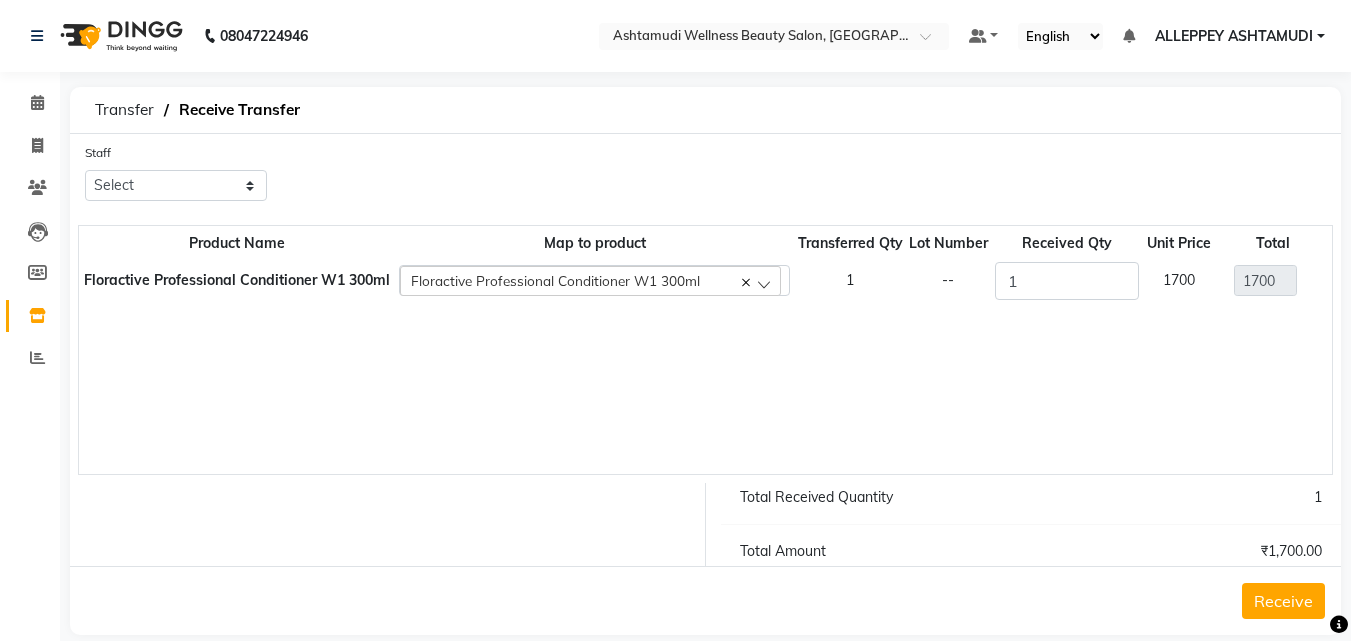 click on "Receive" 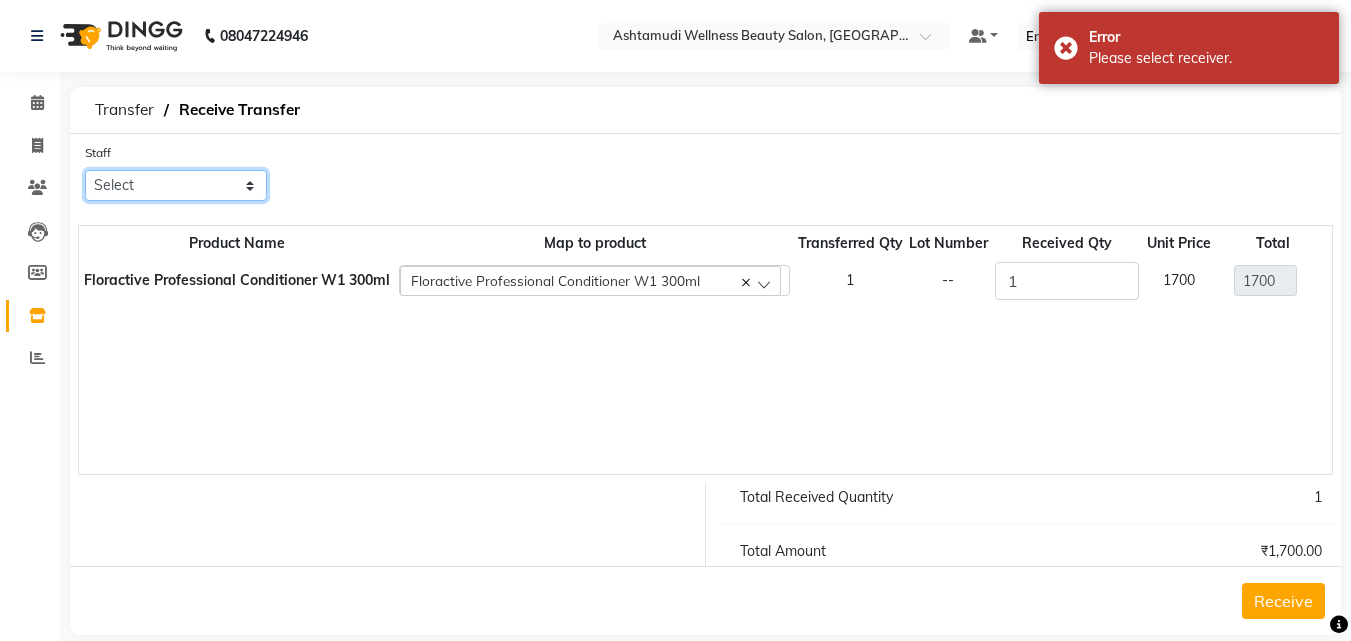 click on "Select ALLEPPEY ASHTAMUDI Jyothy [PERSON_NAME] [PERSON_NAME]" at bounding box center (176, 185) 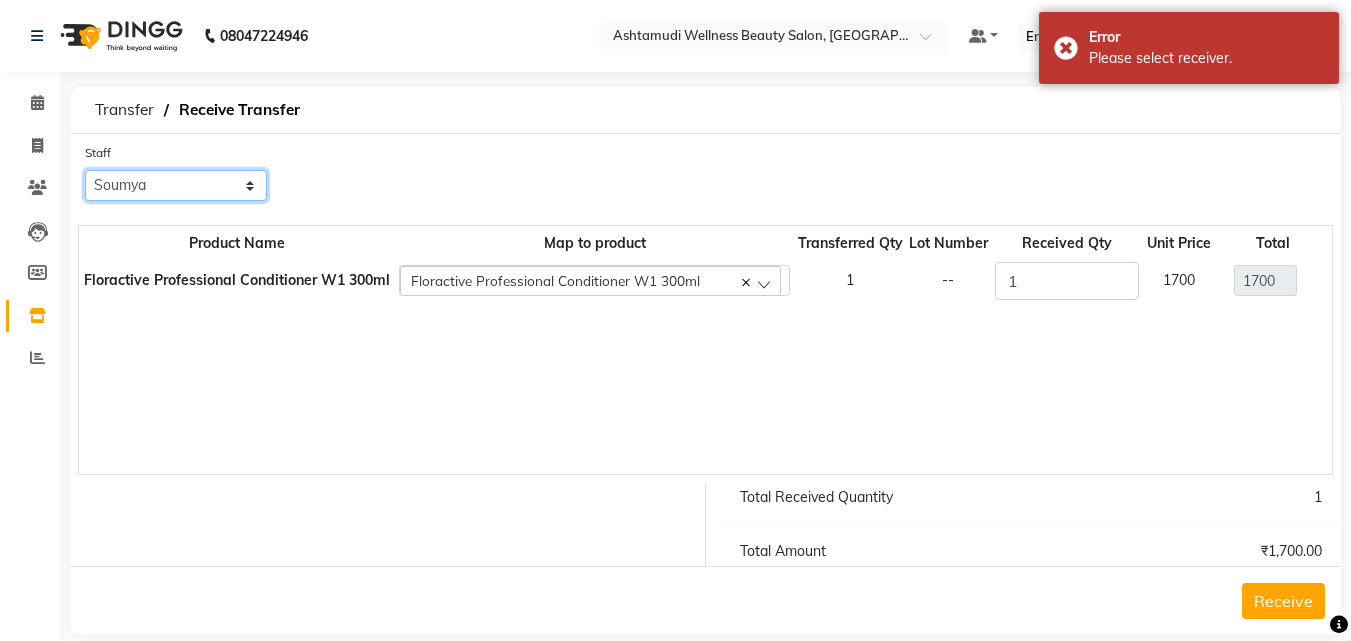 click on "Select ALLEPPEY ASHTAMUDI Jyothy [PERSON_NAME] [PERSON_NAME]" at bounding box center [176, 185] 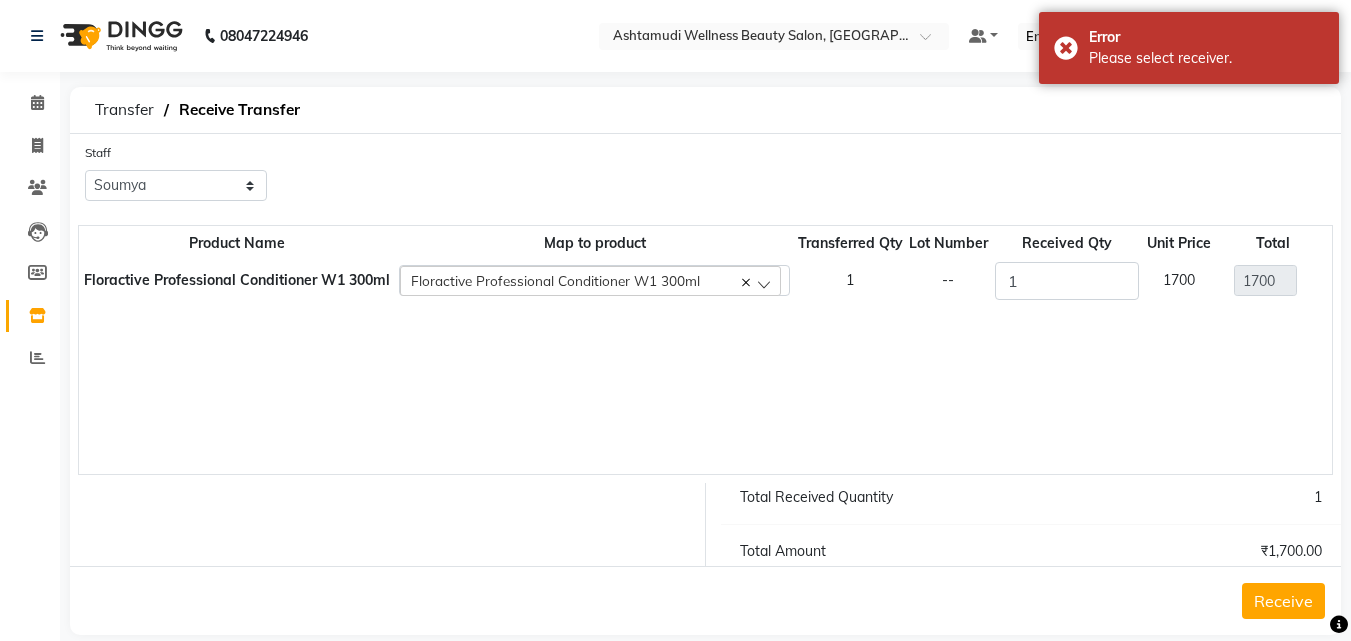 click on "Receive" 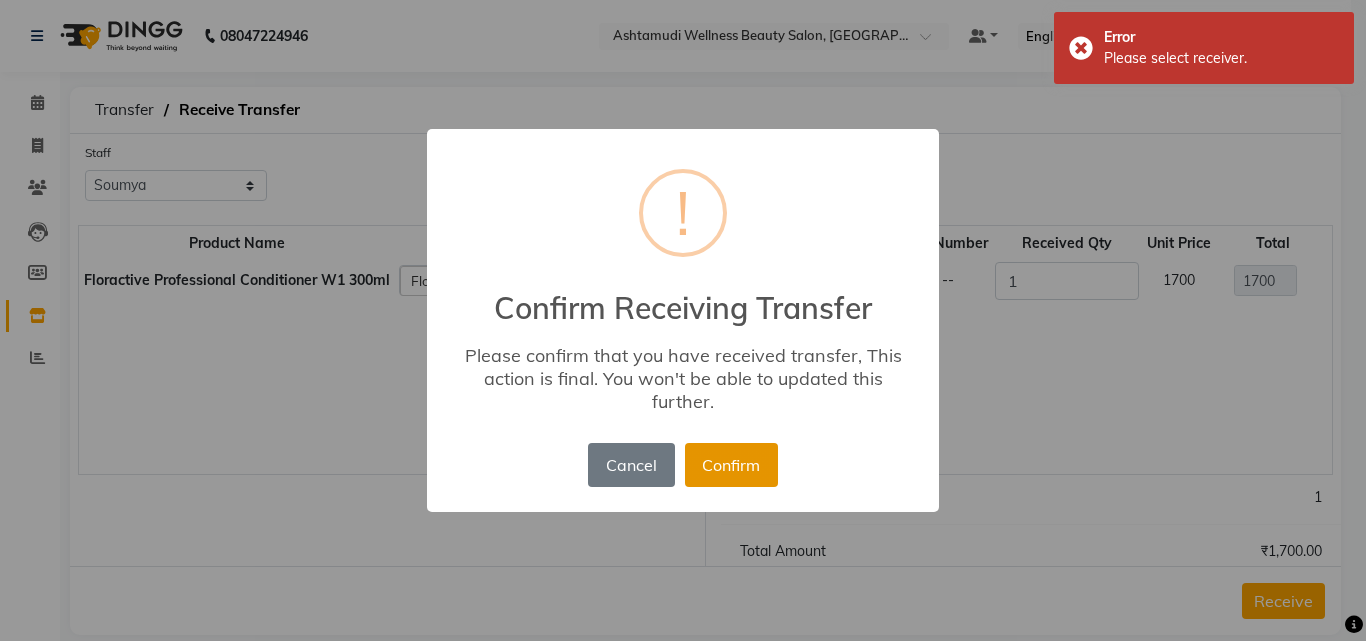 click on "Confirm" at bounding box center [731, 465] 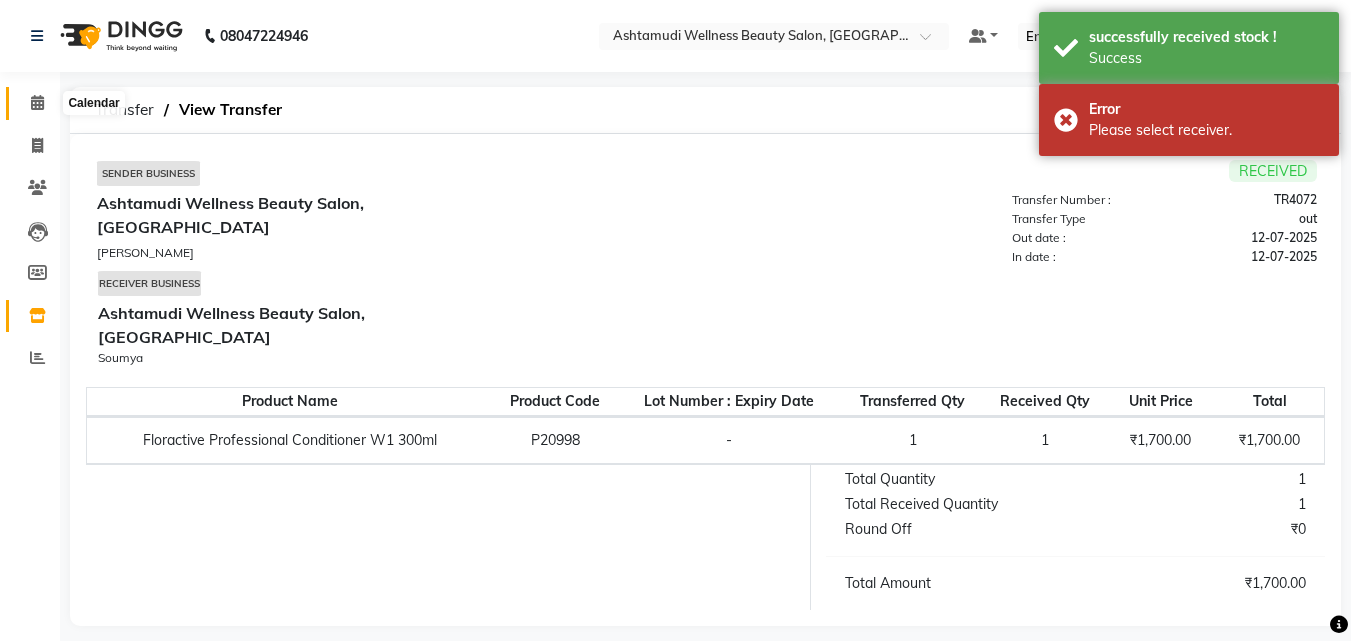 click 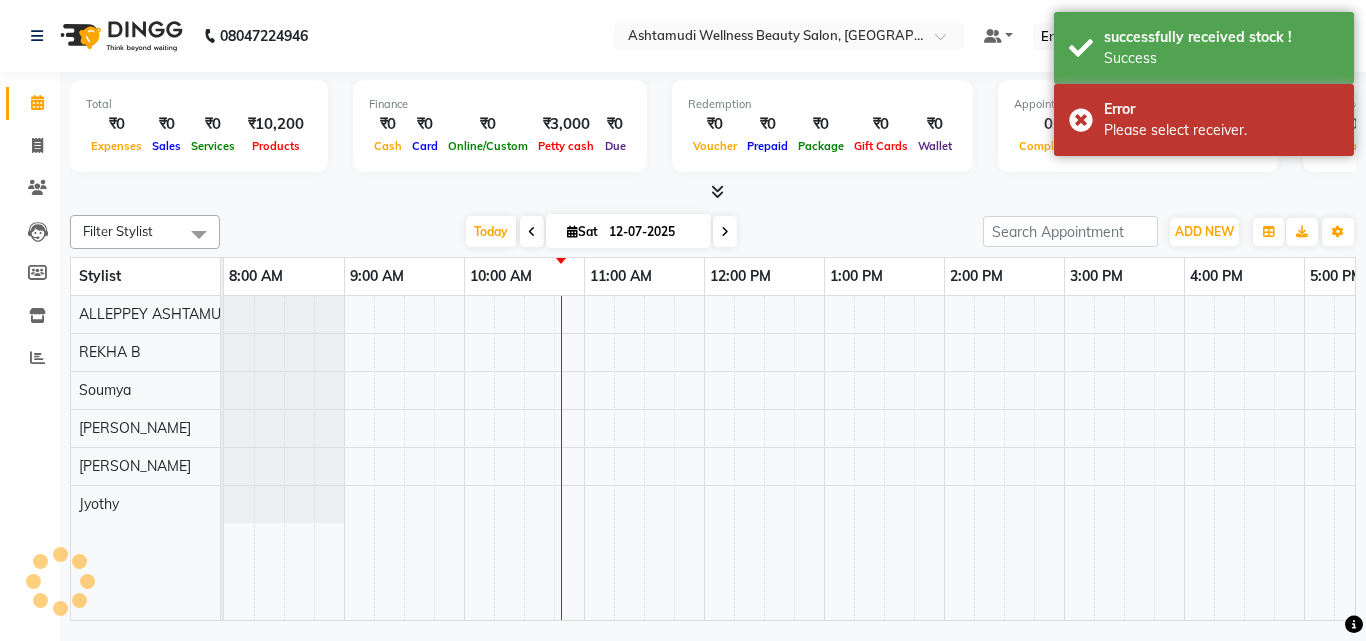 scroll, scrollTop: 0, scrollLeft: 0, axis: both 